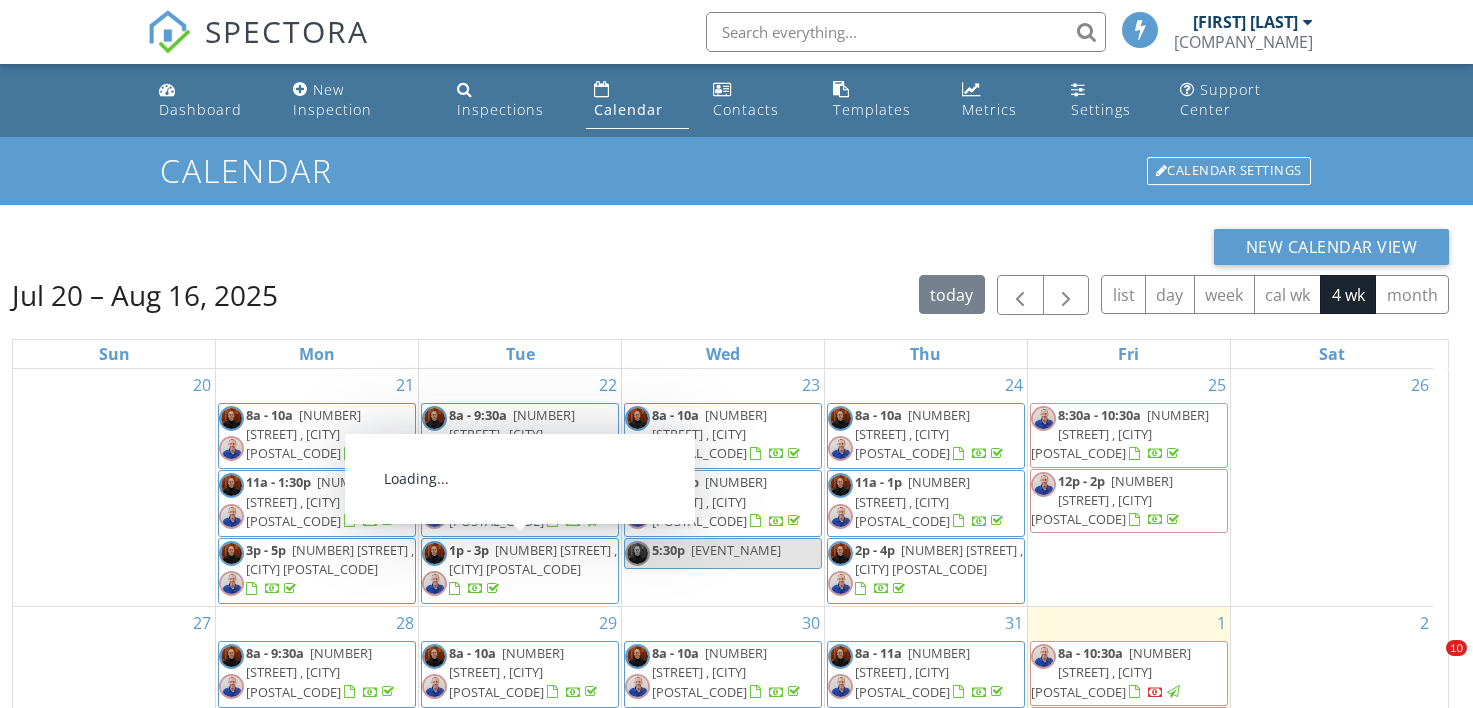 scroll, scrollTop: 266, scrollLeft: 0, axis: vertical 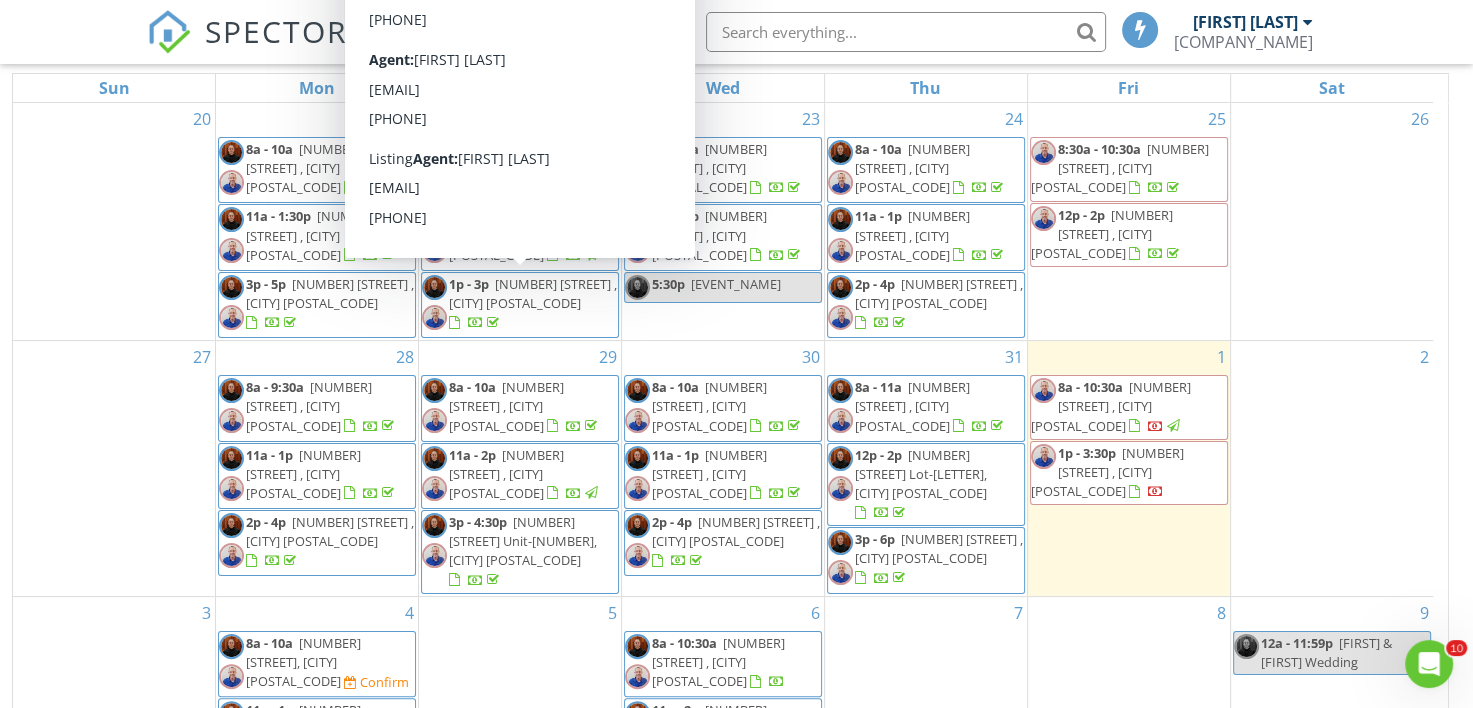 click on "23
8a - 10a
704 S St Charles St , Abbeville 70510
11a - 1p
119 Michael Allen Blvd , Lafayette 70501
5:30p
CRC Board Meeting" at bounding box center (723, 221) 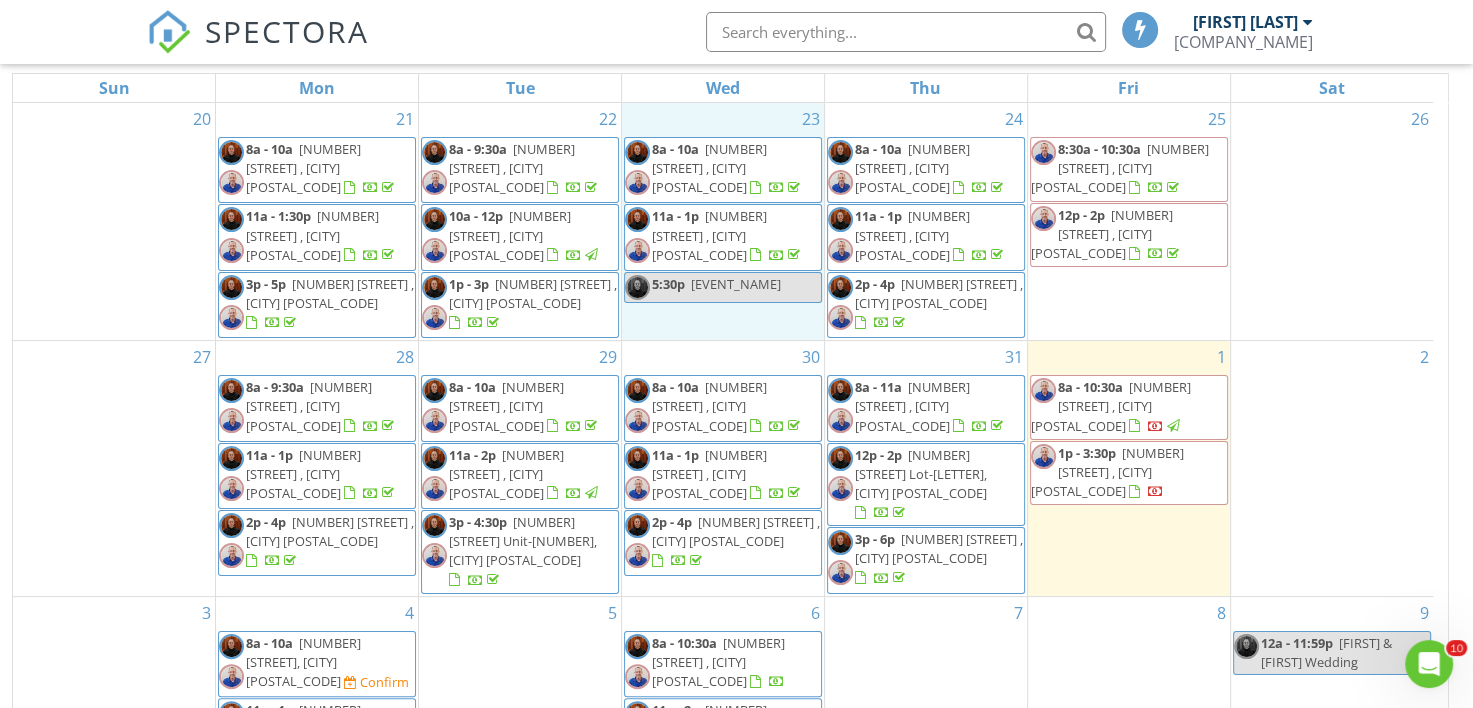 click on "SPECTORA
Ricky Thibodeaux
Thibodeaux Inspection Services, LLC
Role:
Inspector
Dashboard
New Inspection
Inspections
Calendar
Template Editor
Contacts
Automations
Team
Metrics
Payments
Data Exports
Billing
Reporting
Advanced
Settings
What's New
Sign Out" at bounding box center (736, 32) 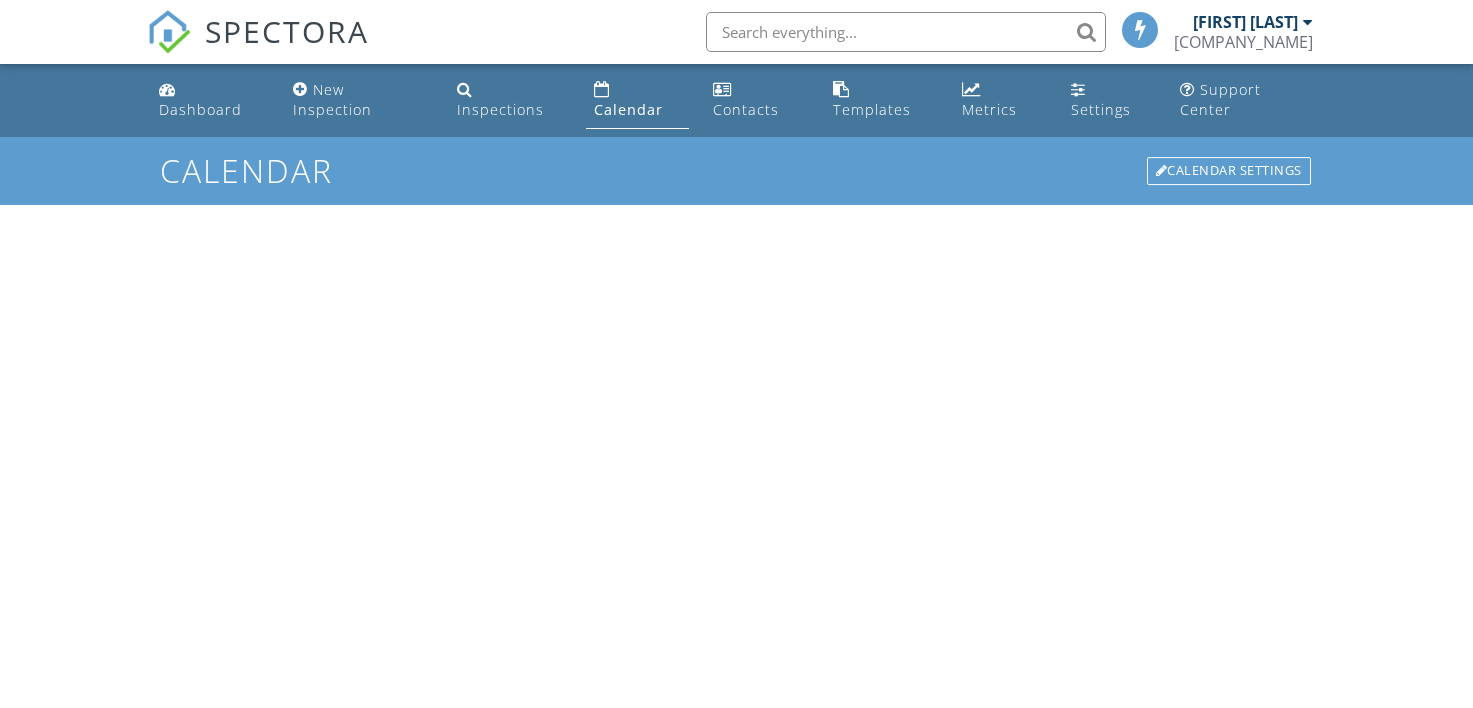 scroll, scrollTop: 266, scrollLeft: 0, axis: vertical 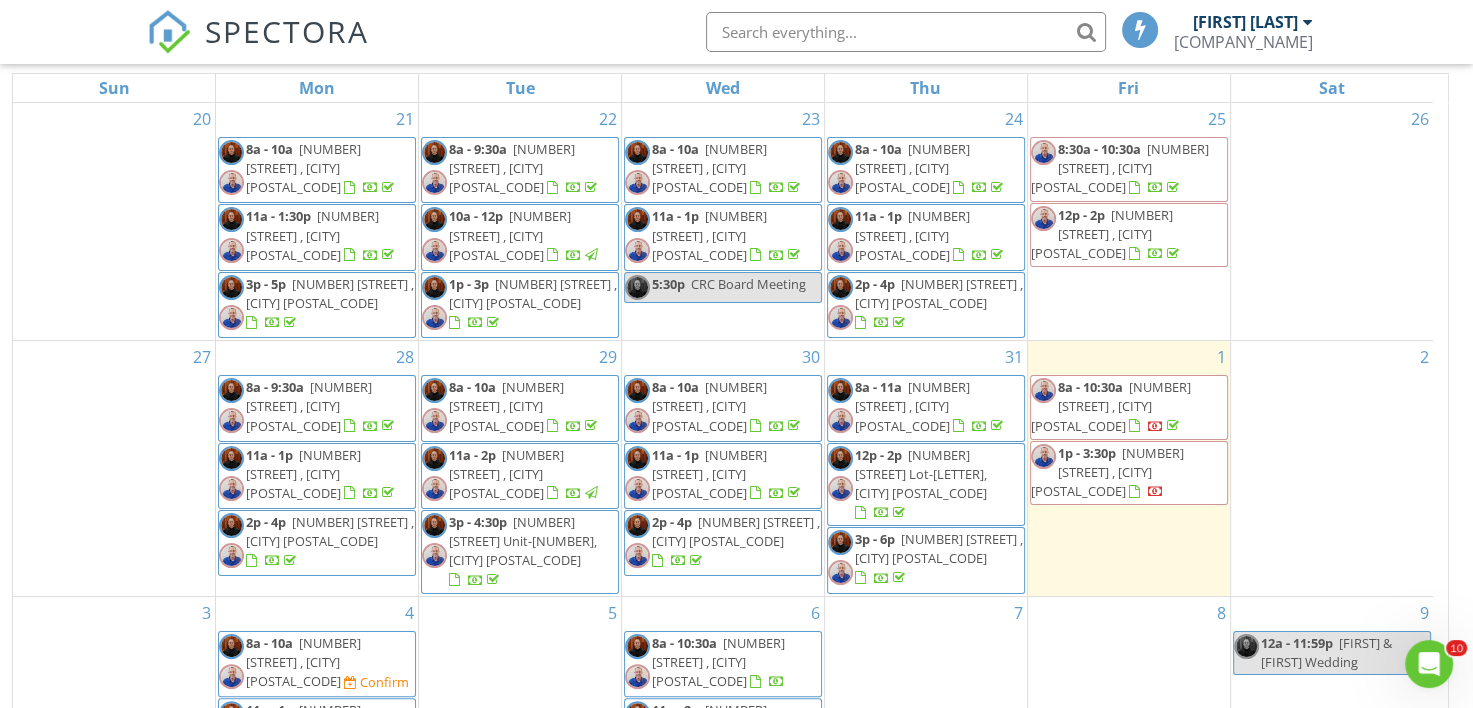 click on "608 Texaco St , New Iberia 70563" at bounding box center (1107, 472) 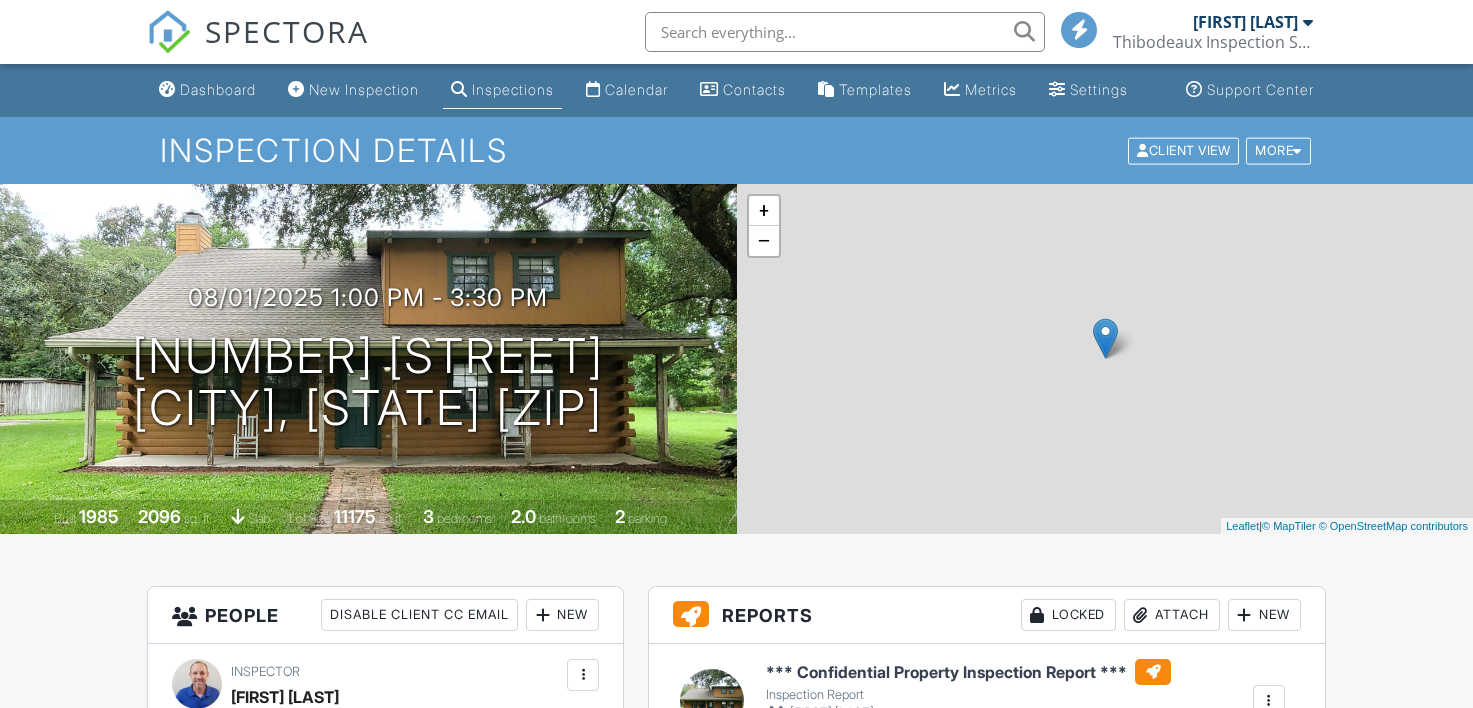 scroll, scrollTop: 0, scrollLeft: 0, axis: both 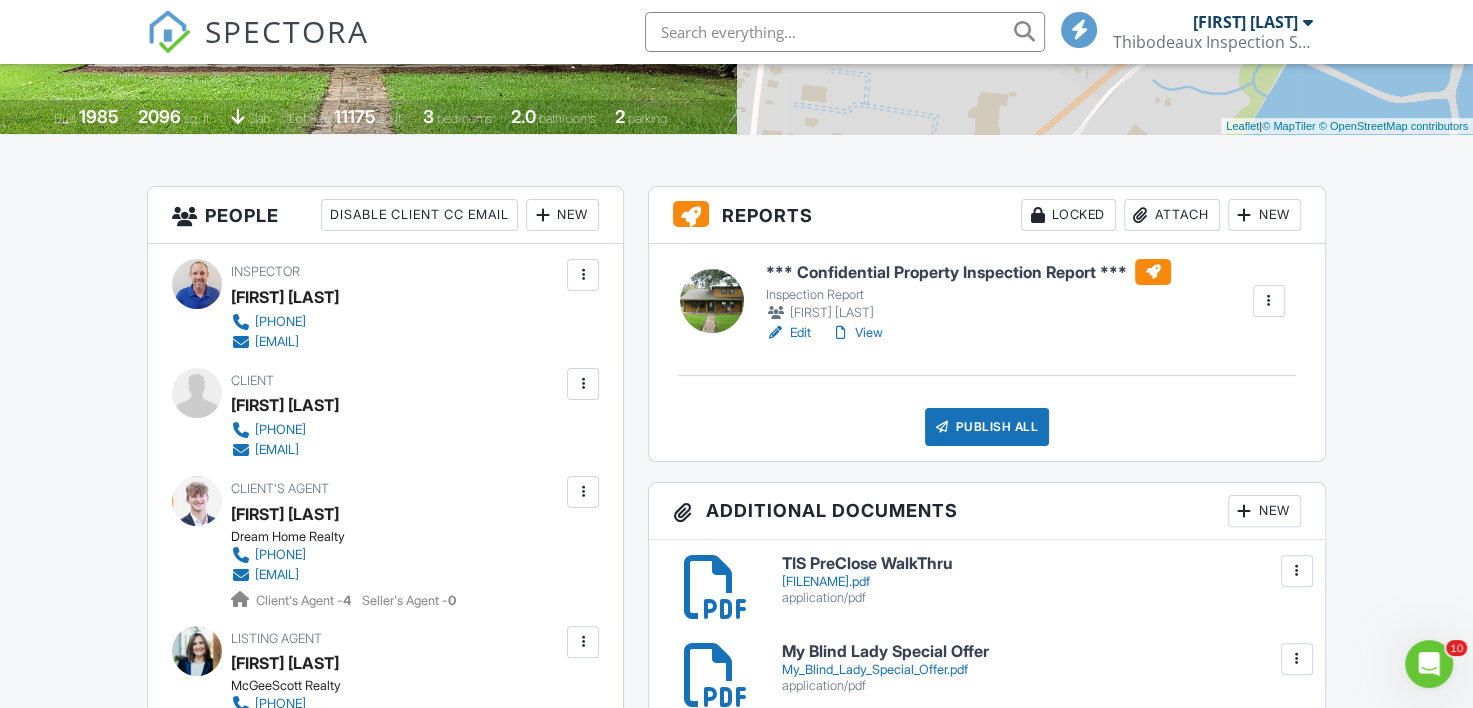 click on "Attach" at bounding box center [1172, 215] 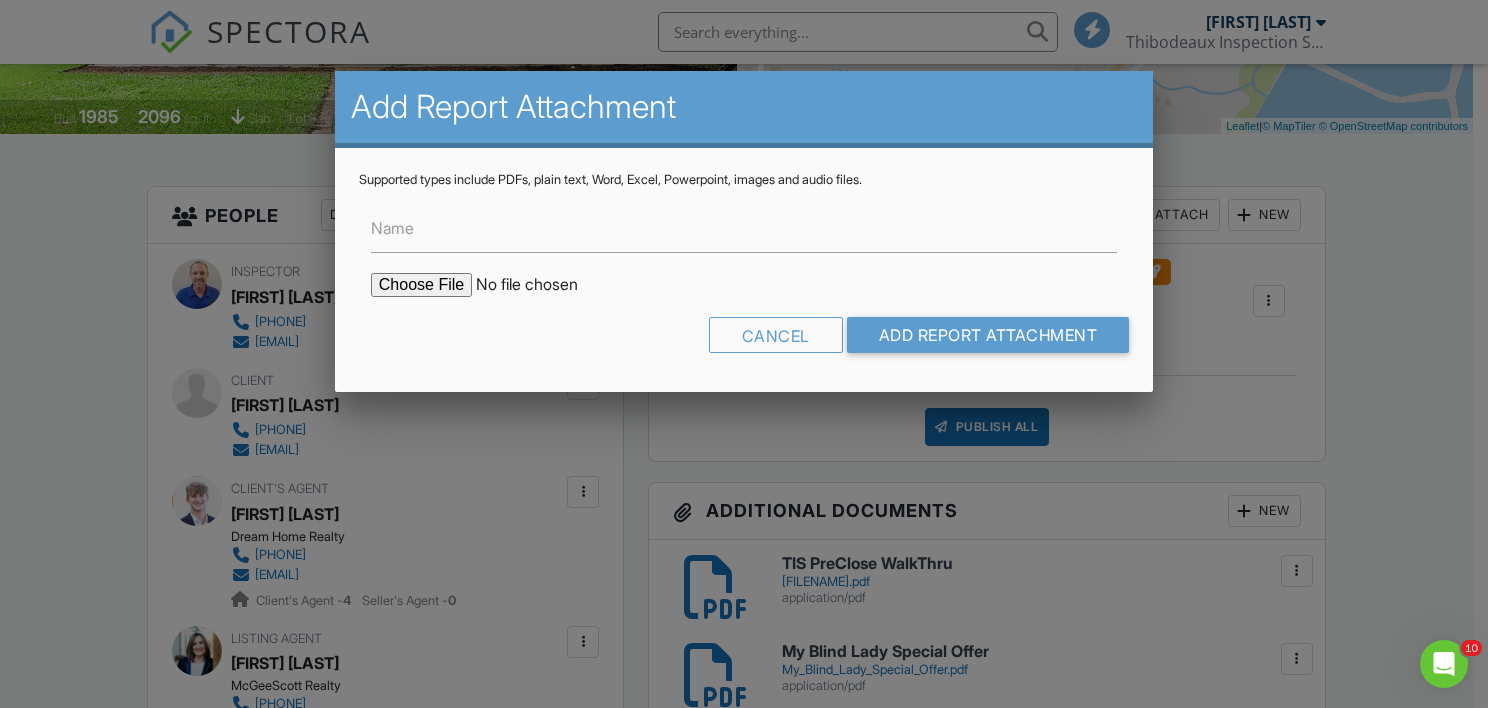 click at bounding box center (541, 285) 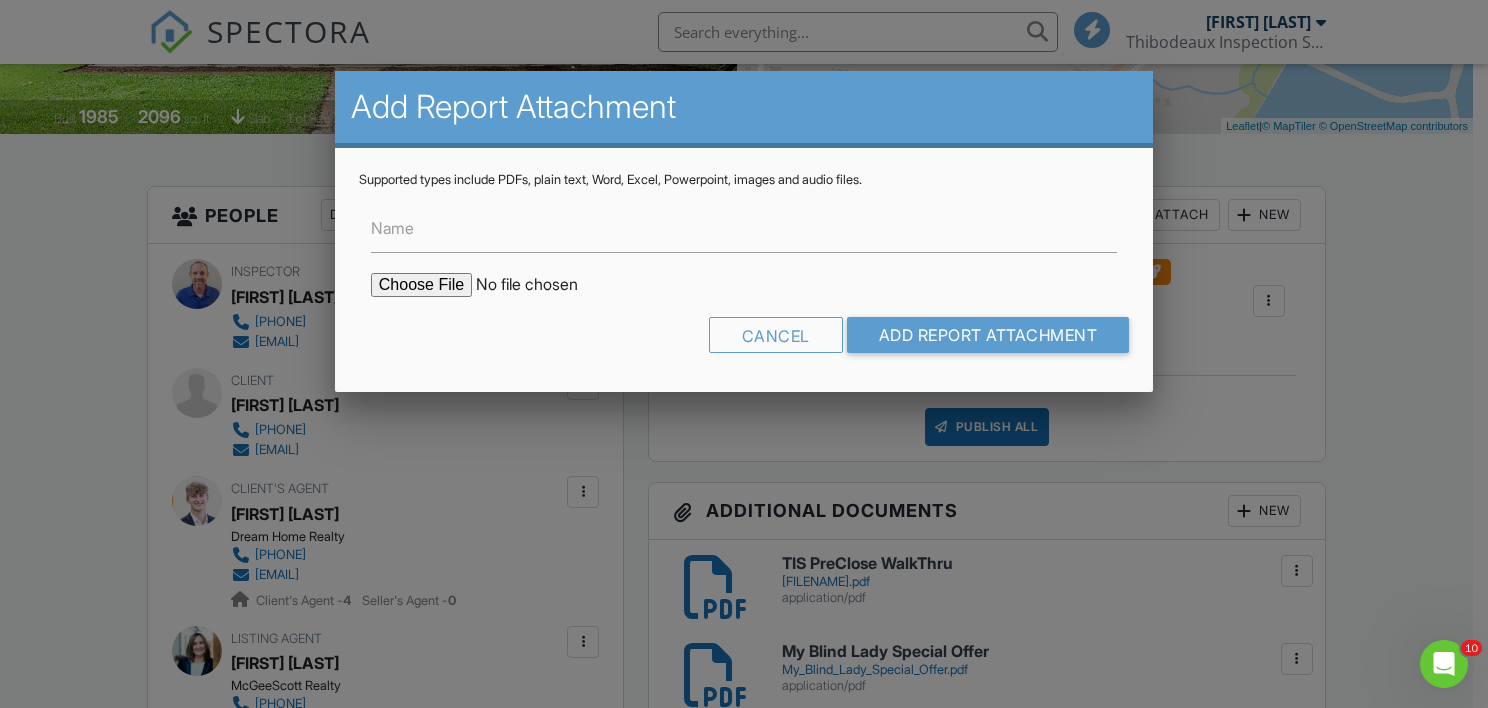 type on "C:\fakepath\WDIR-608.Texaco.St.pdf" 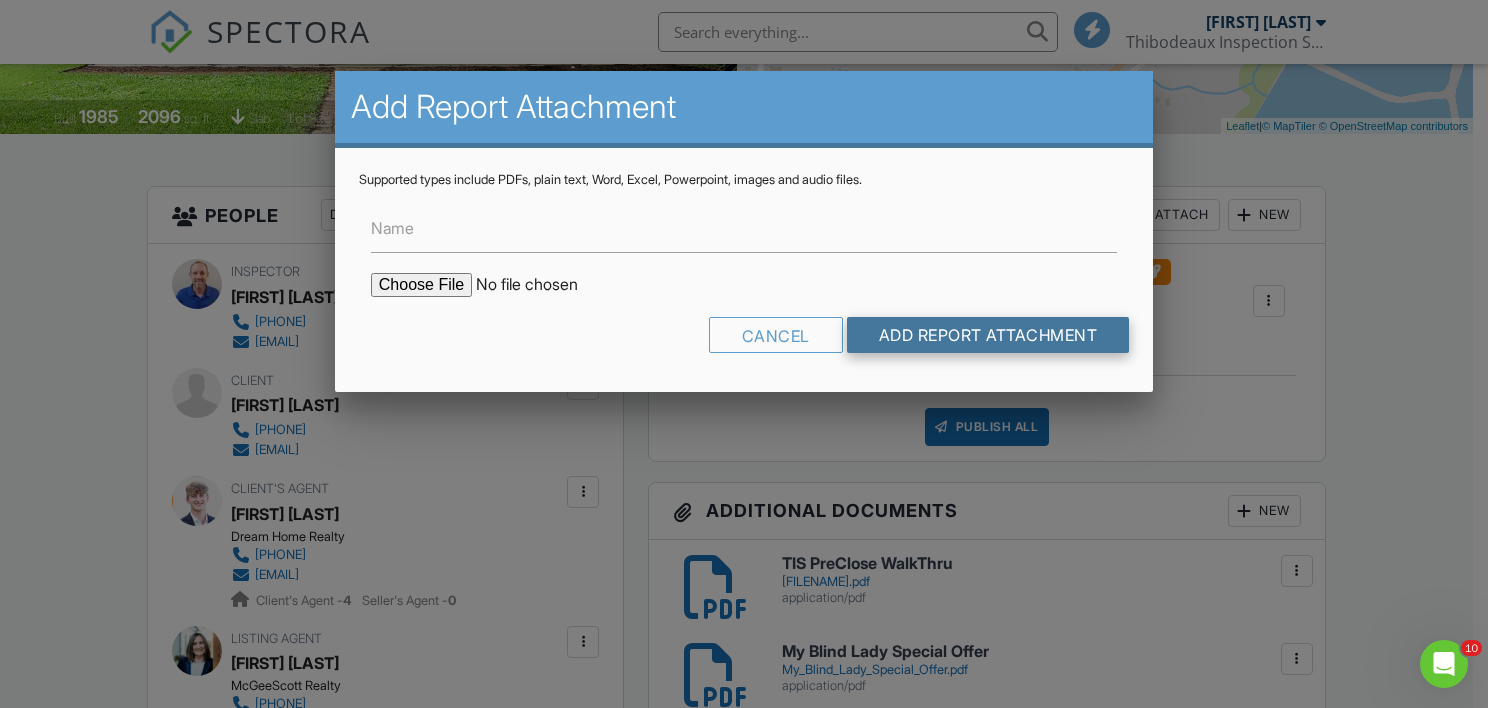 click on "Add Report Attachment" at bounding box center (988, 335) 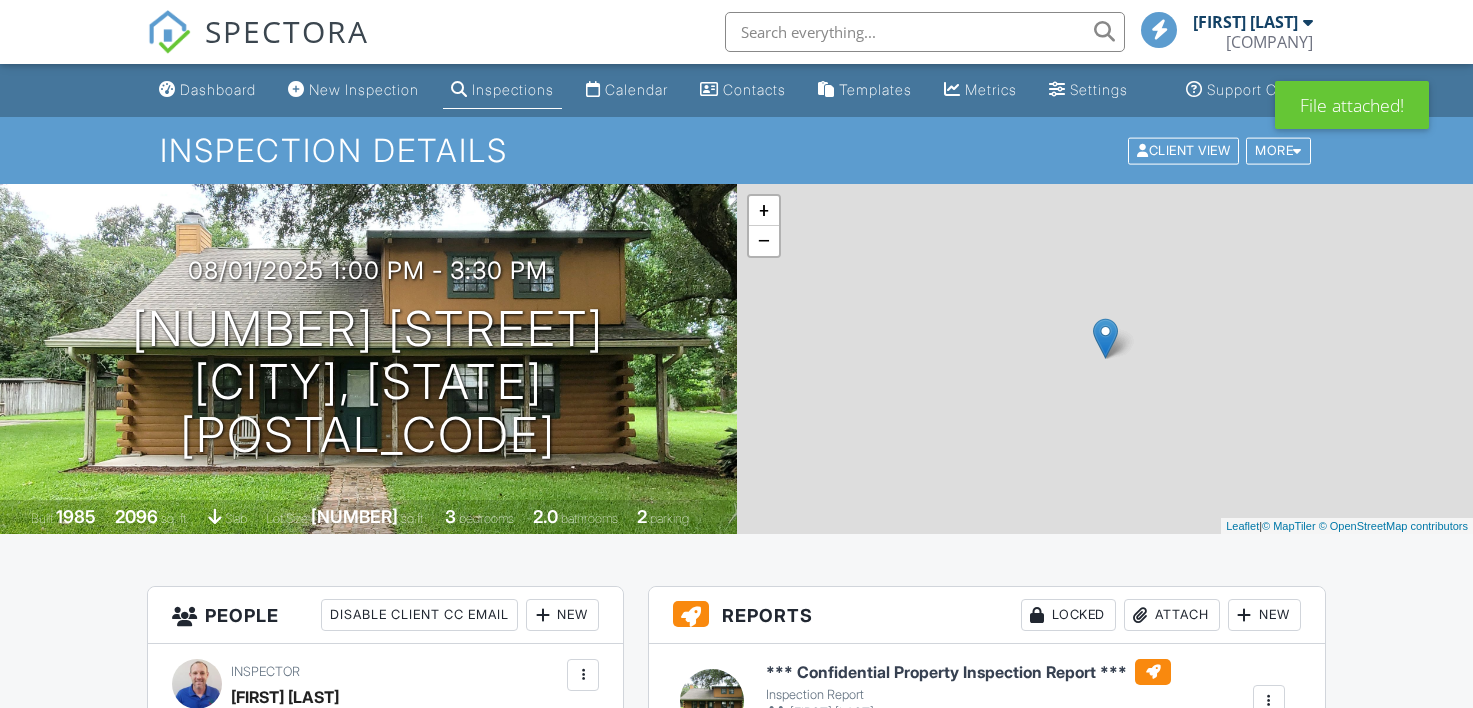 scroll, scrollTop: 0, scrollLeft: 0, axis: both 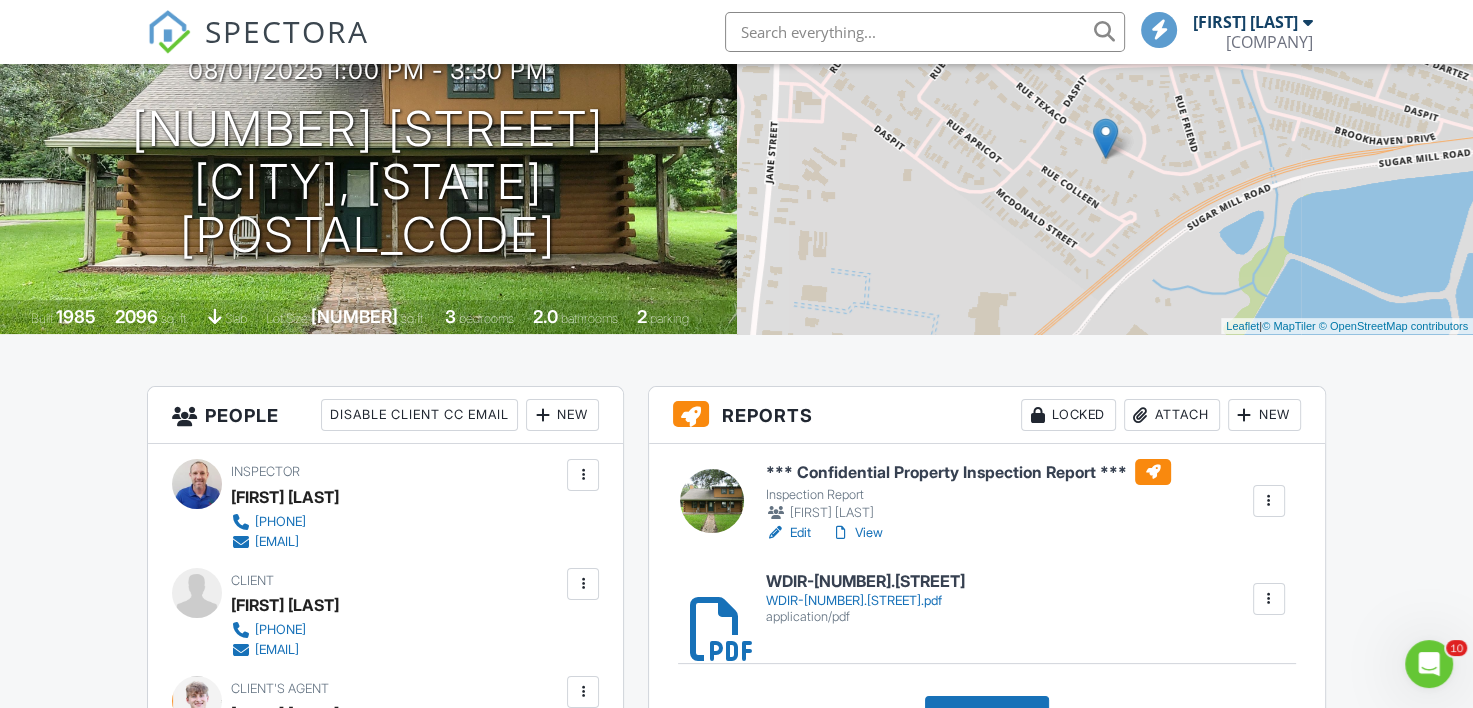 click on "View" at bounding box center [857, 533] 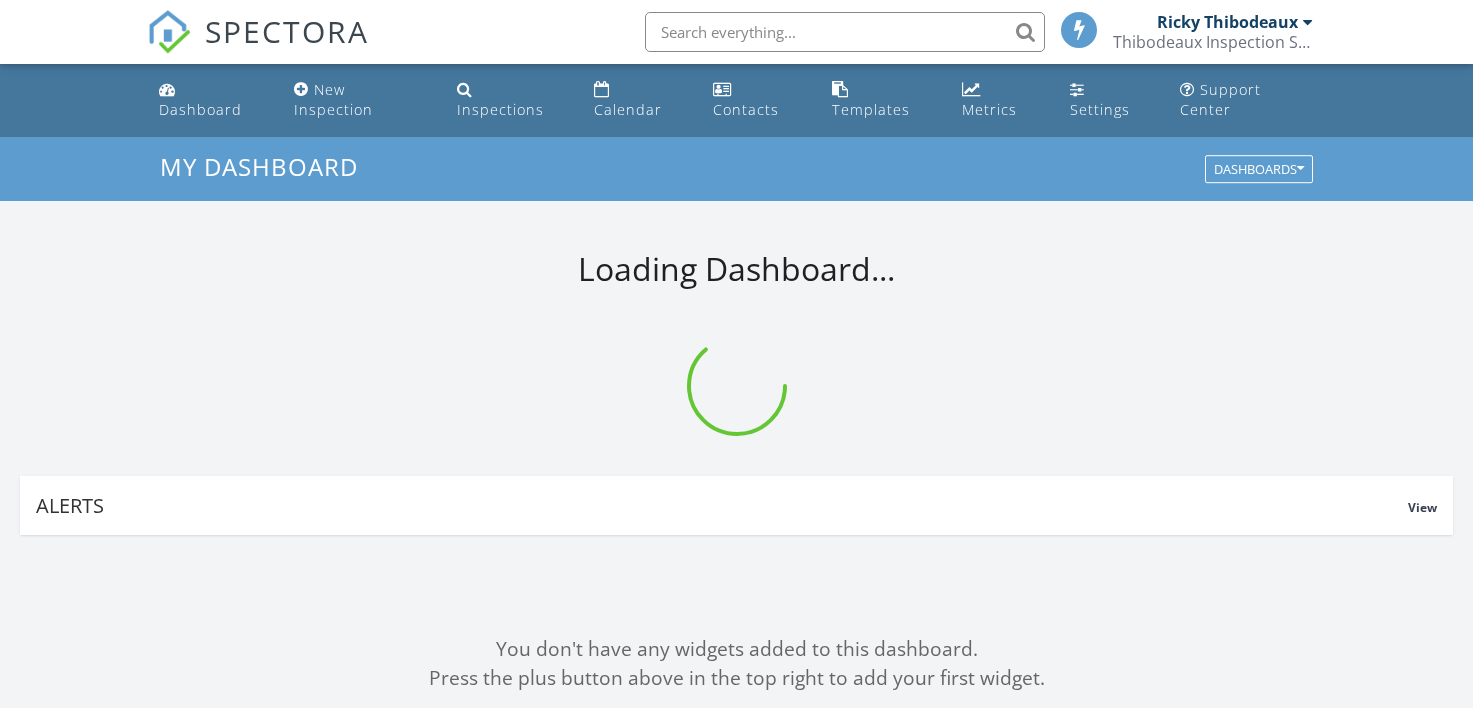 scroll, scrollTop: 0, scrollLeft: 0, axis: both 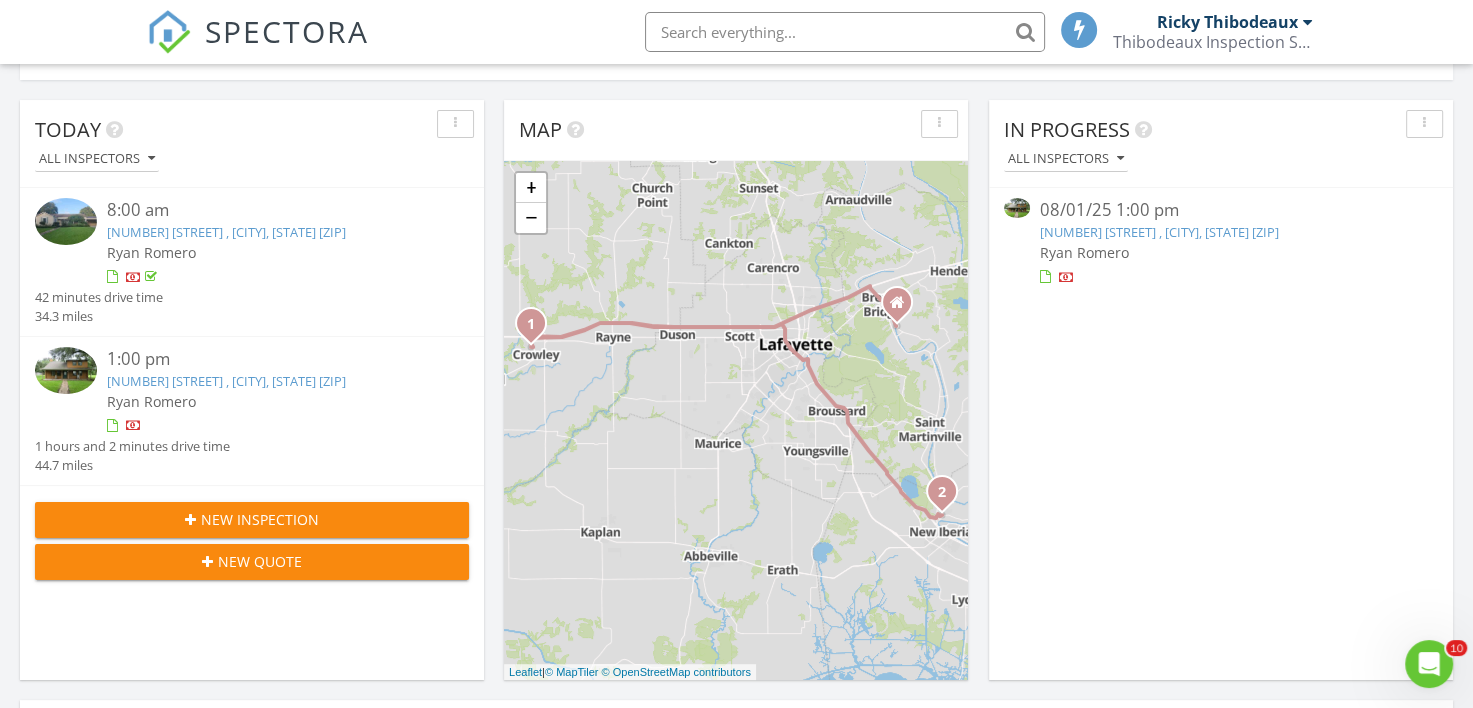 click on "608 Texaco St , New Iberia, LA 70563" at bounding box center (226, 381) 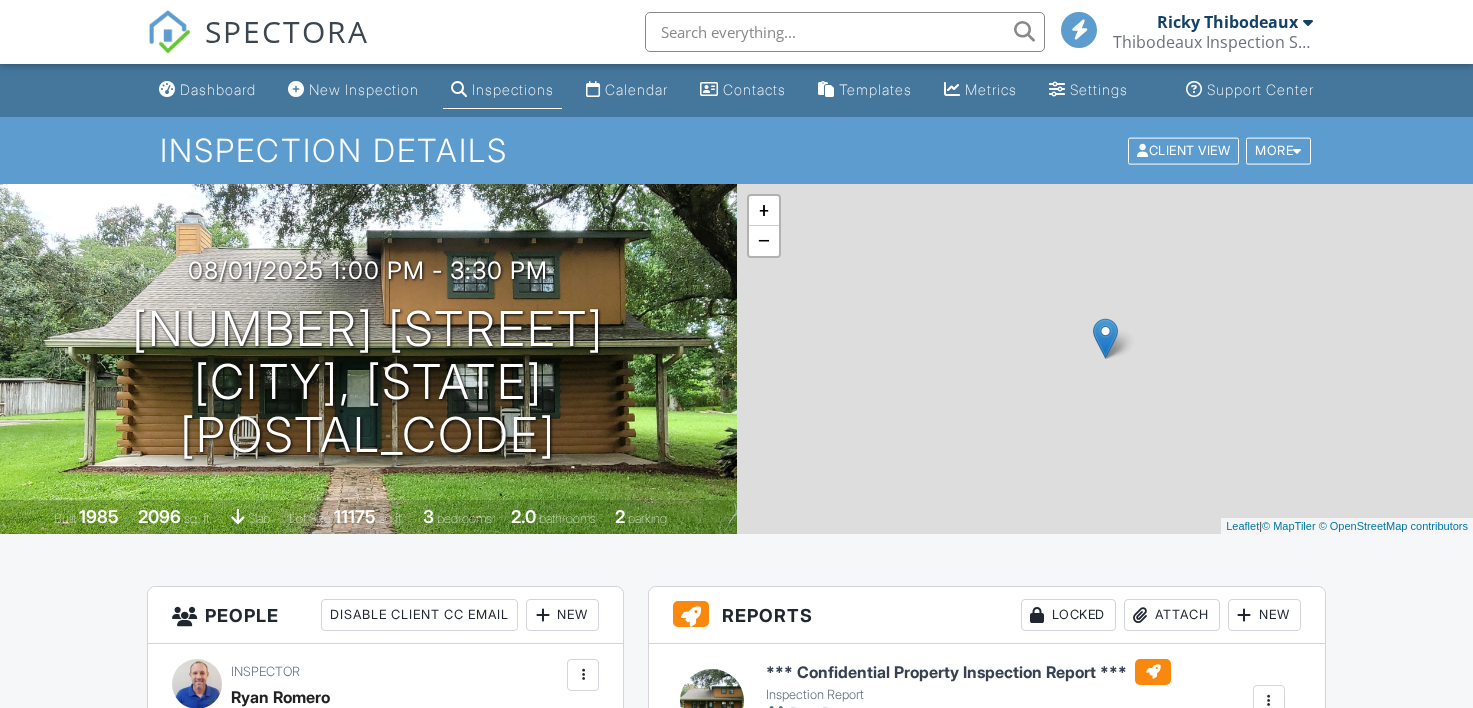scroll, scrollTop: 547, scrollLeft: 0, axis: vertical 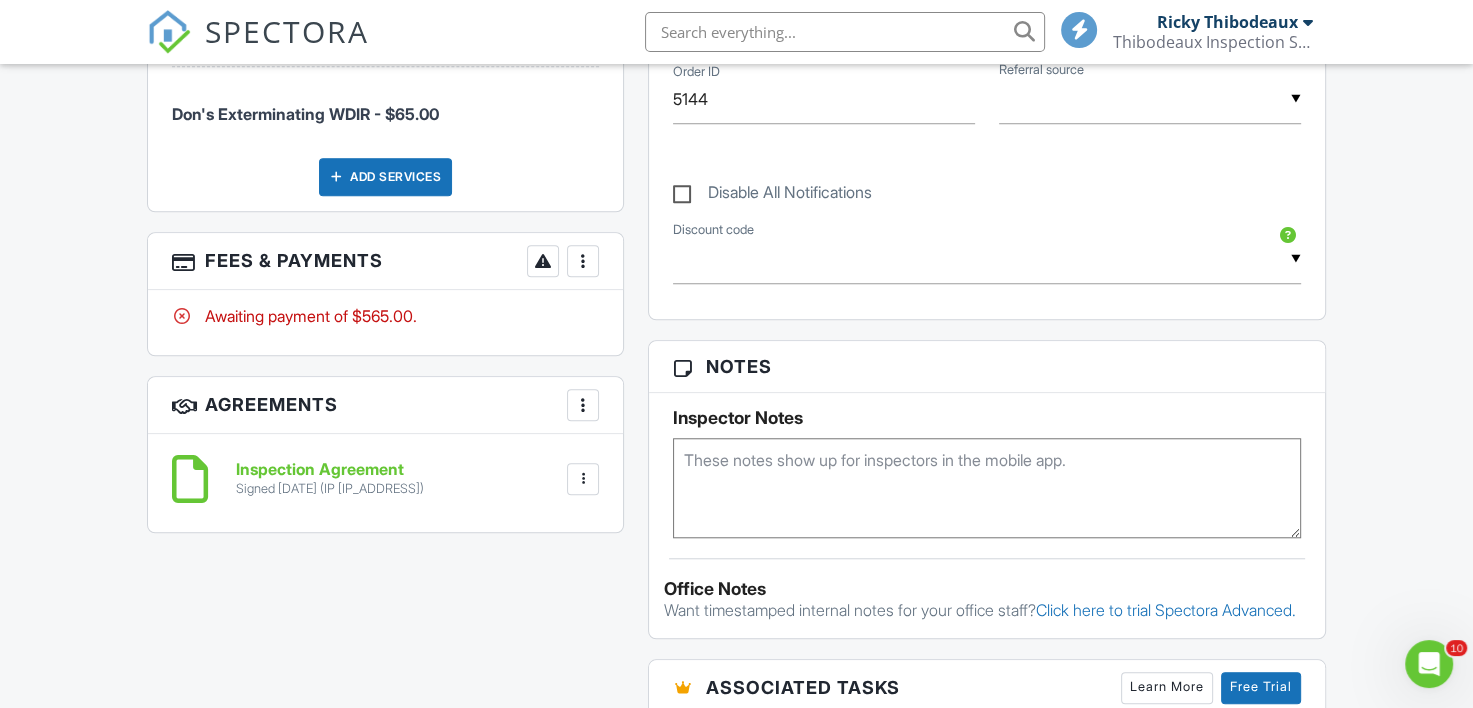 click at bounding box center (583, 261) 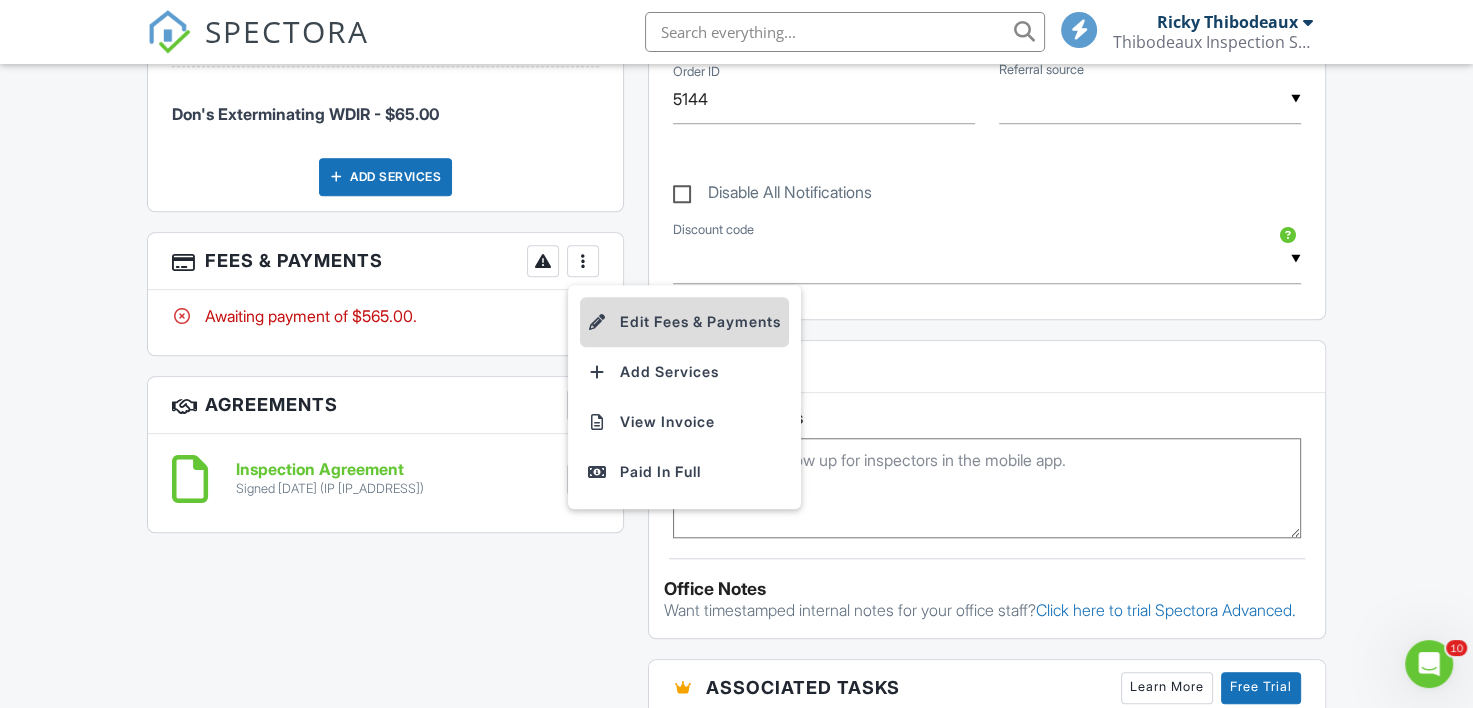 click on "Edit Fees & Payments" at bounding box center (684, 322) 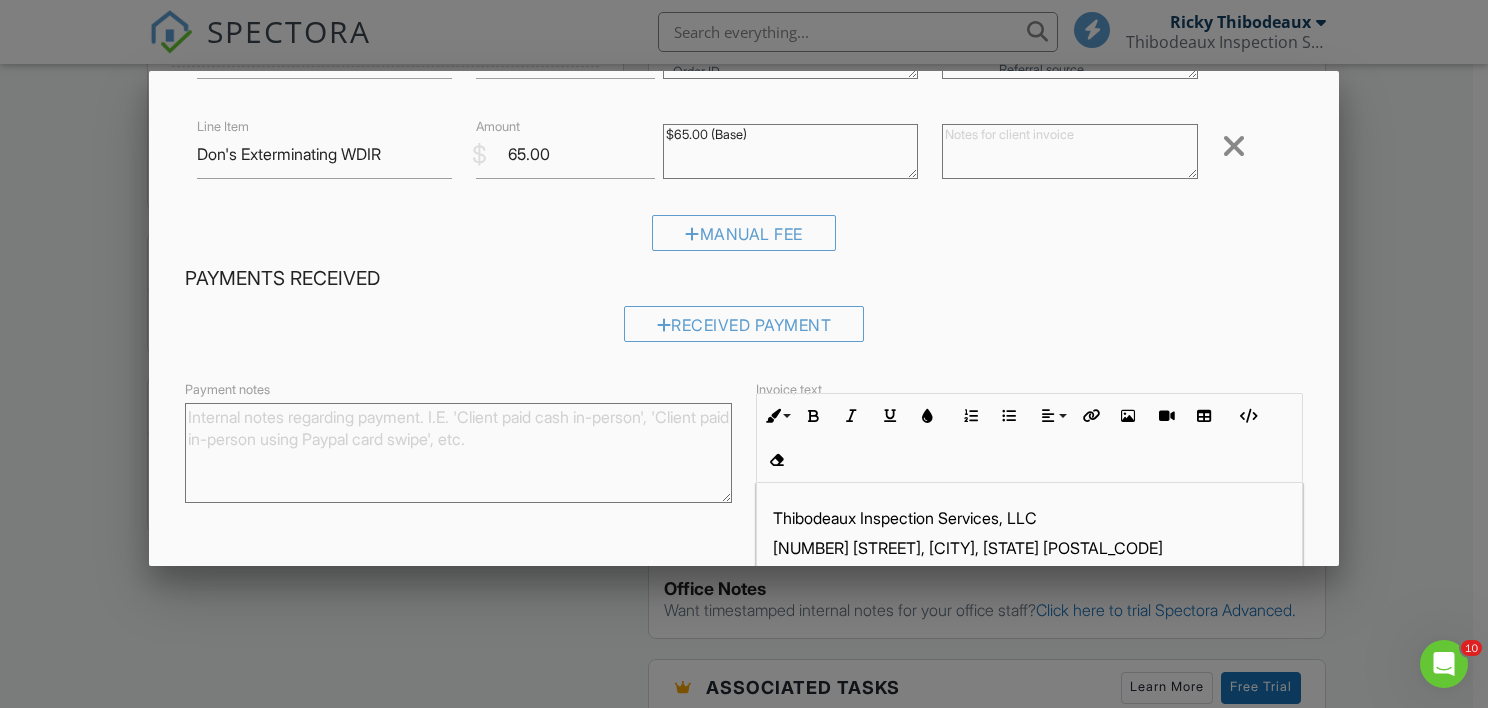 scroll, scrollTop: 400, scrollLeft: 0, axis: vertical 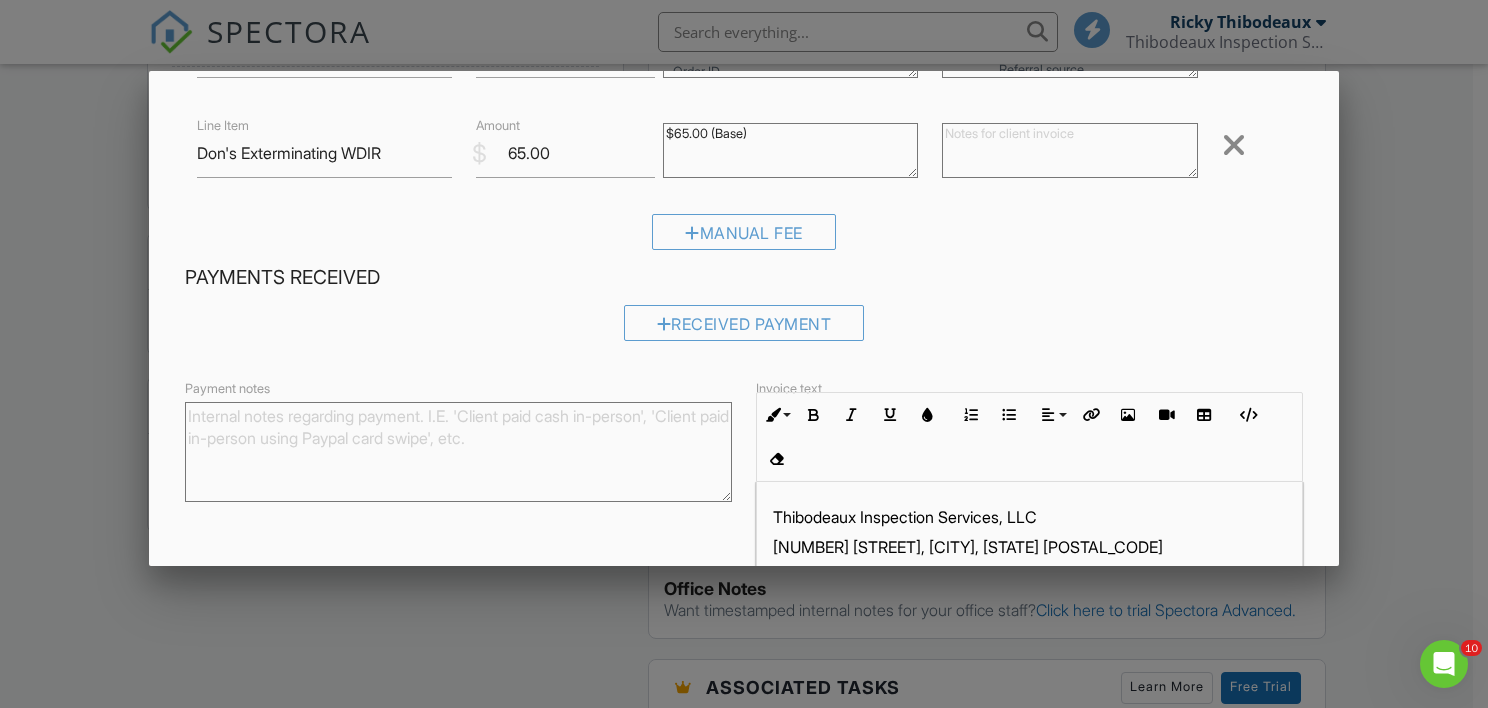 click on "Payment notes" at bounding box center (458, 452) 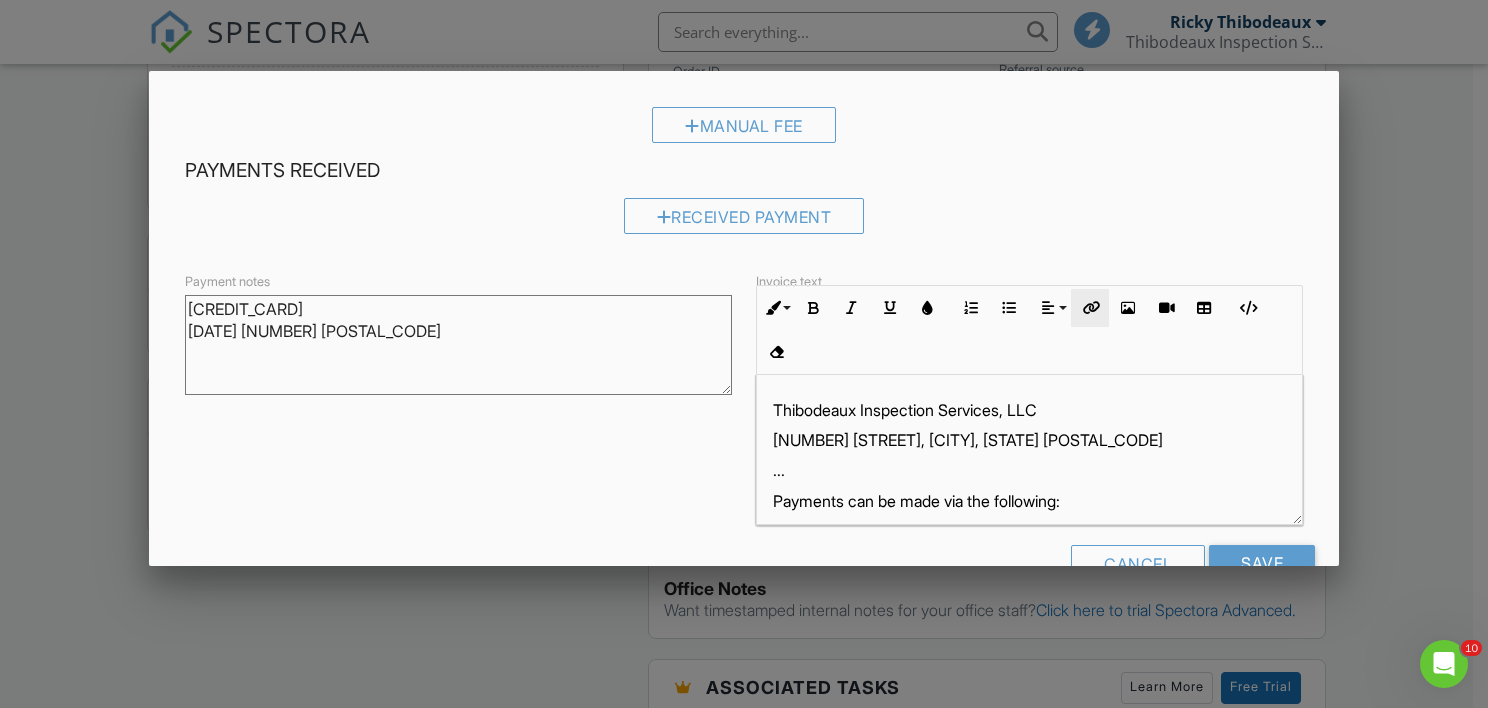 scroll, scrollTop: 560, scrollLeft: 0, axis: vertical 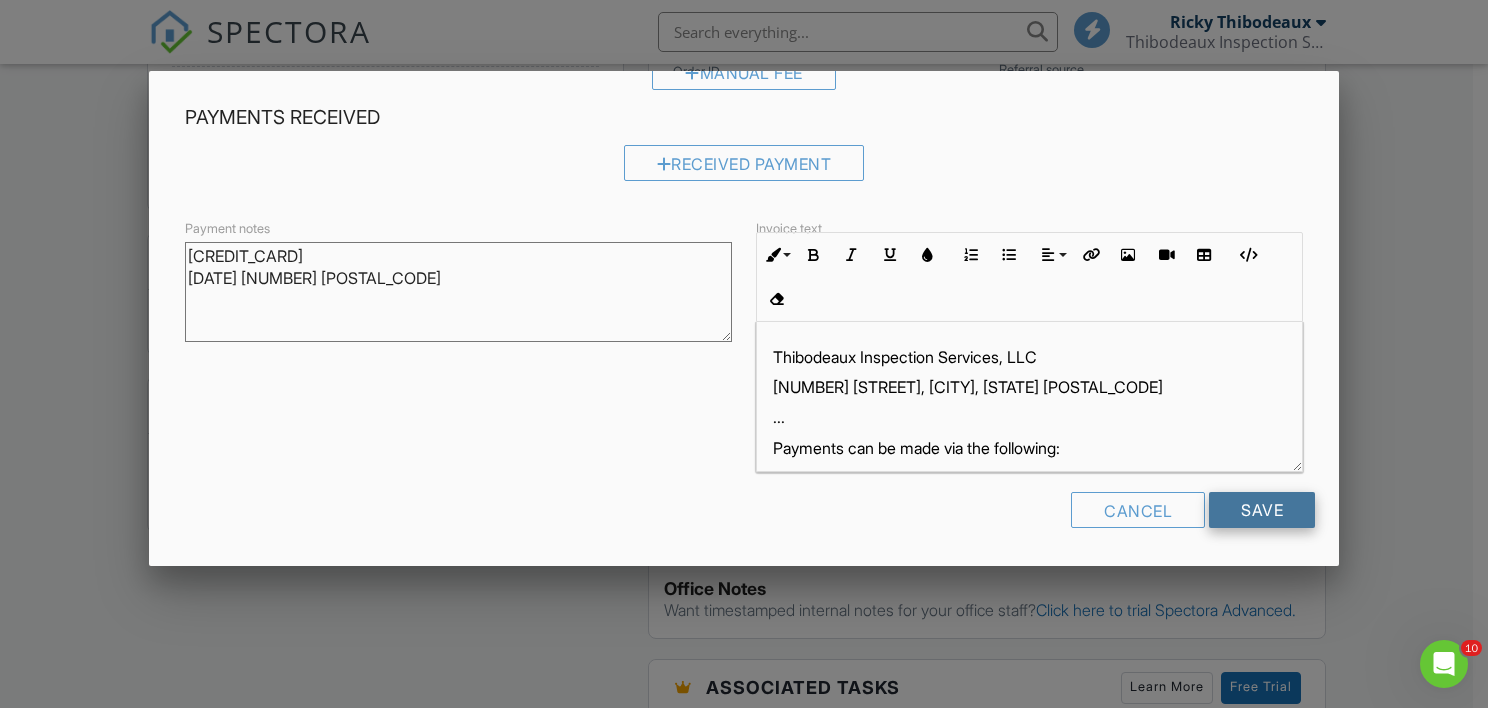 type on "[CREDIT_CARD_NUMBER]
[DATE] [NUMBER] [POSTAL_CODE]" 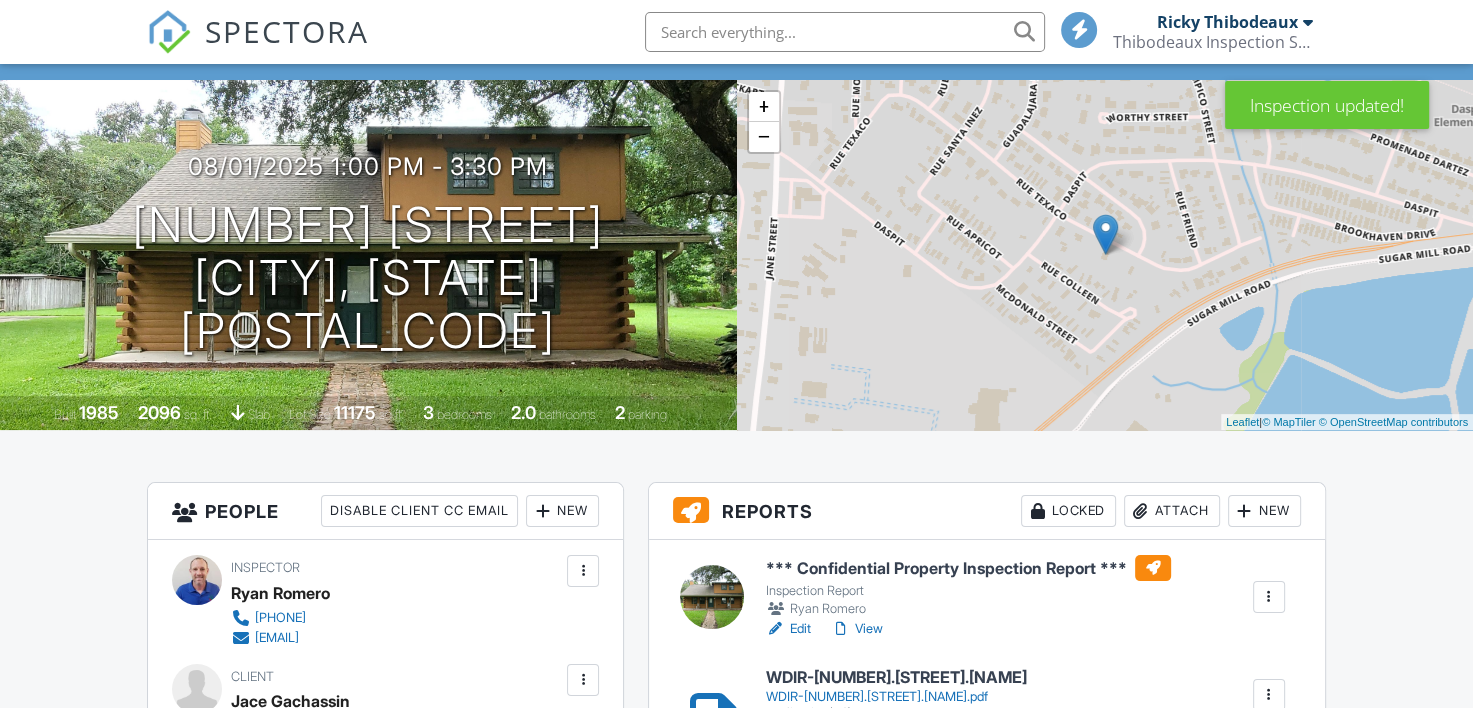 scroll, scrollTop: 400, scrollLeft: 0, axis: vertical 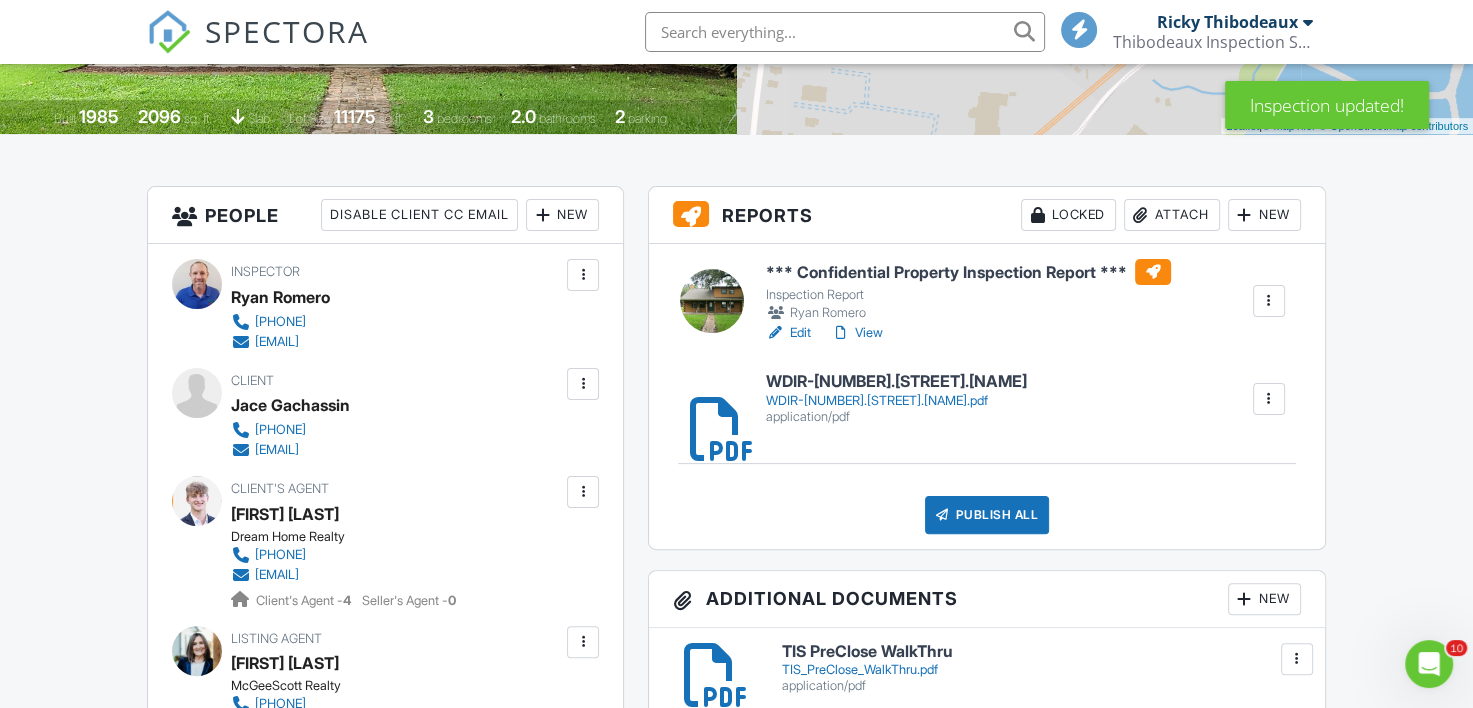 click on "Edit" at bounding box center [788, 333] 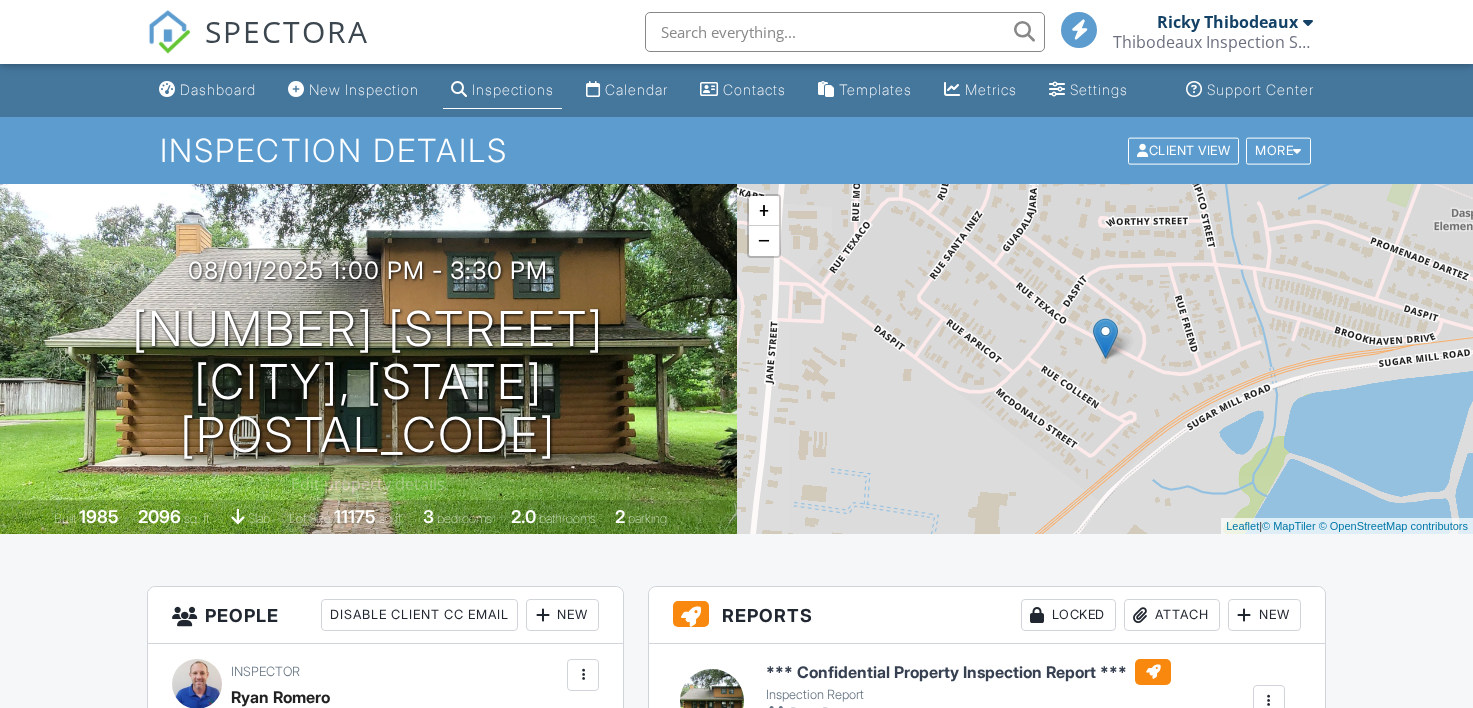scroll, scrollTop: 0, scrollLeft: 0, axis: both 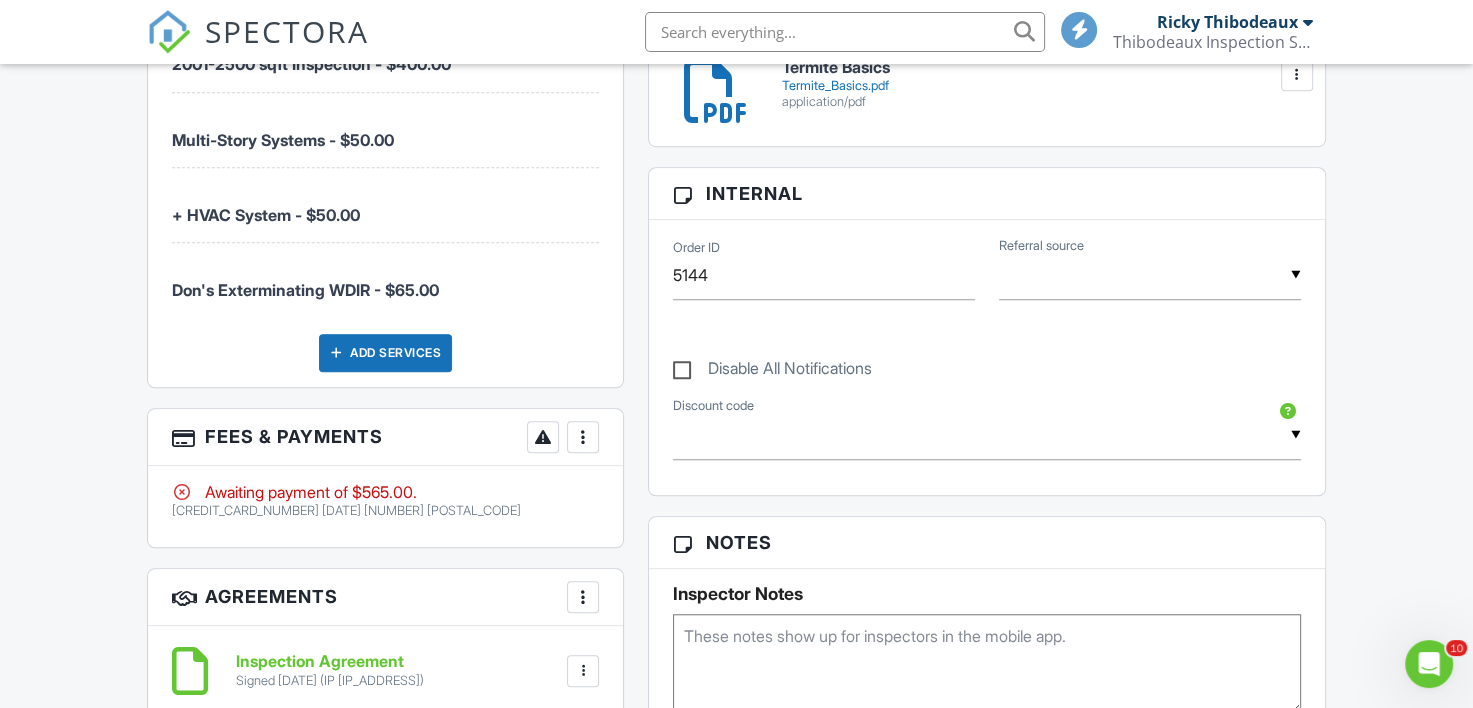 click at bounding box center (583, 437) 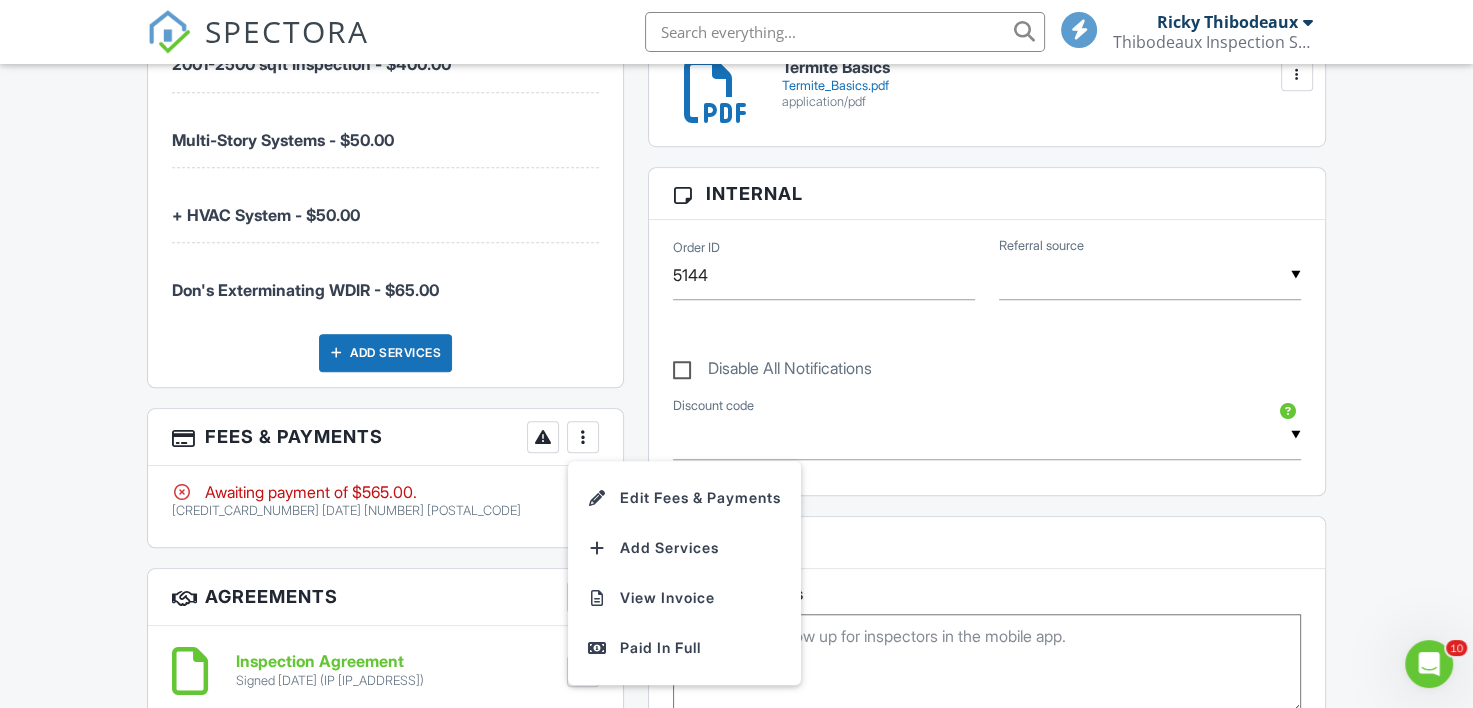 drag, startPoint x: 637, startPoint y: 652, endPoint x: 616, endPoint y: 611, distance: 46.06517 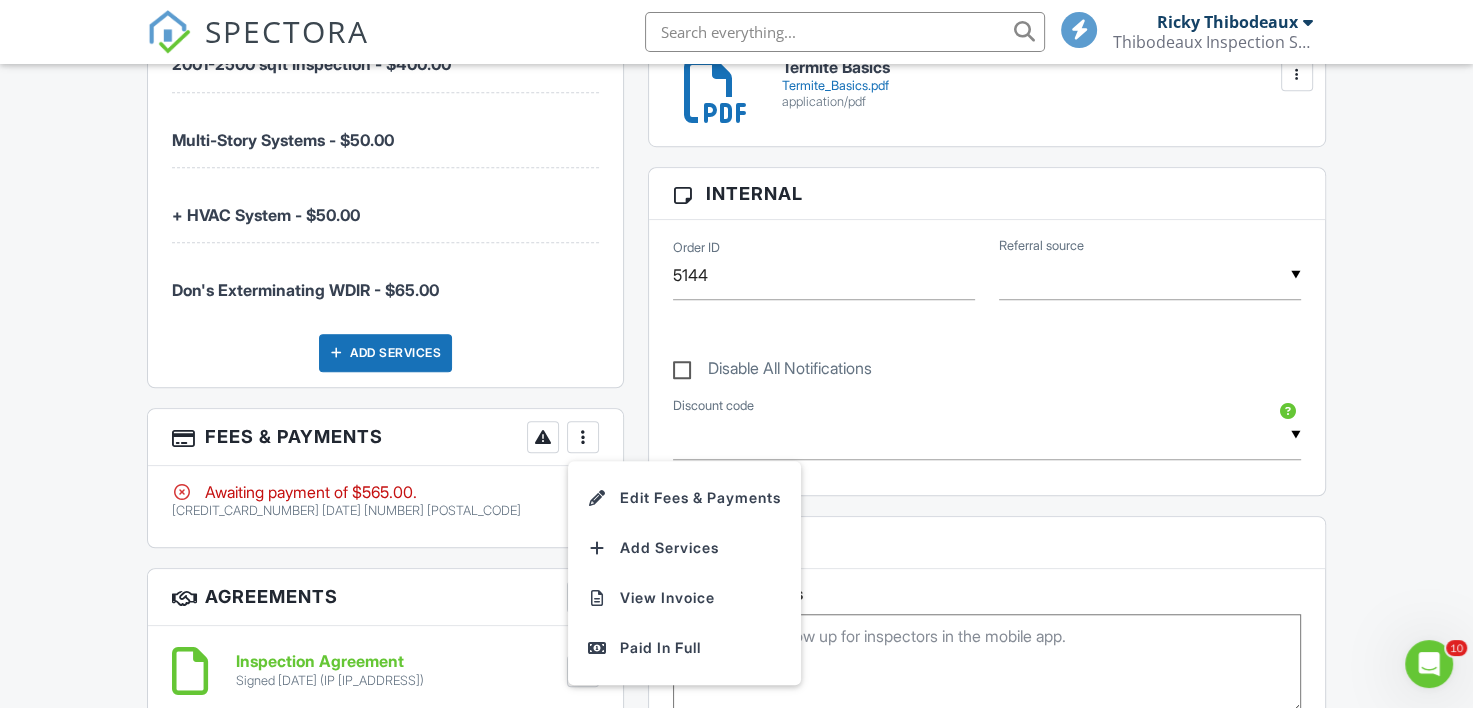 click on "Paid In Full" at bounding box center (684, 648) 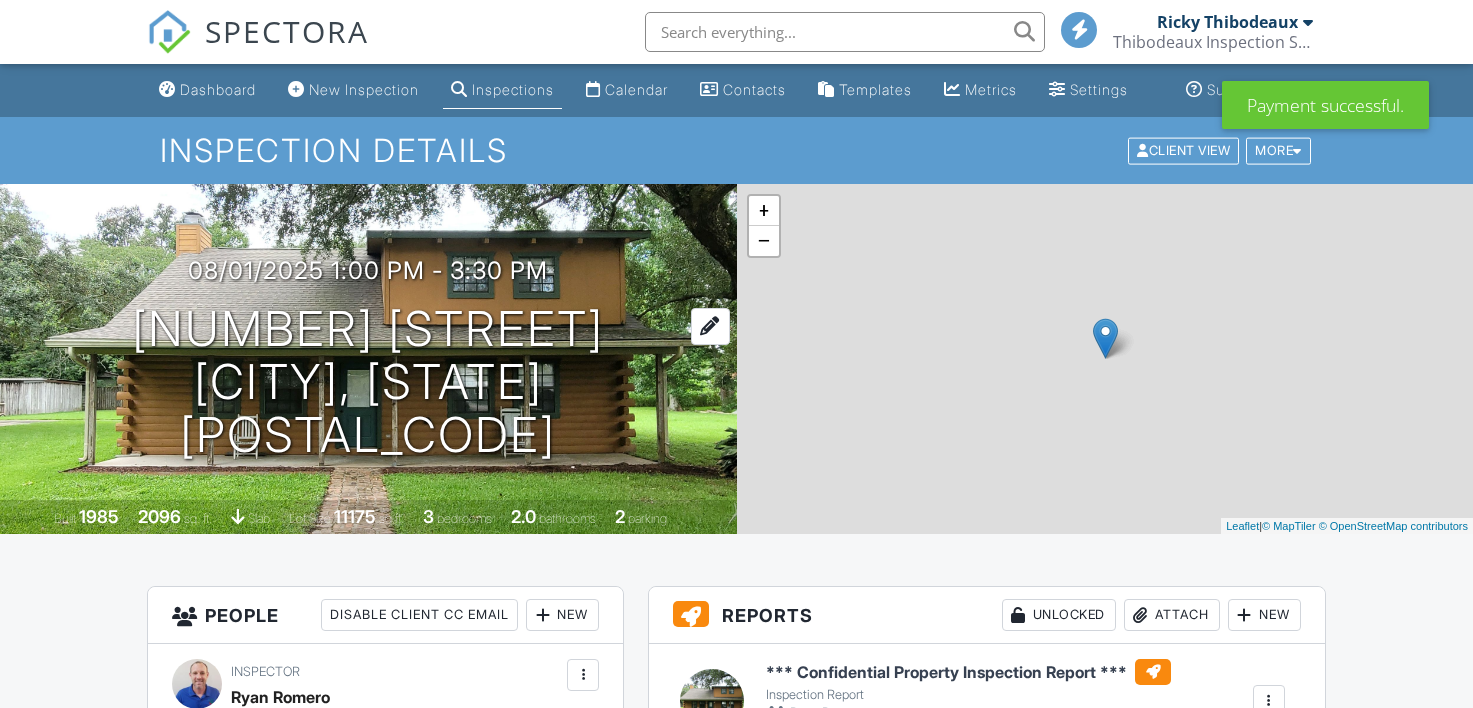 scroll, scrollTop: 0, scrollLeft: 0, axis: both 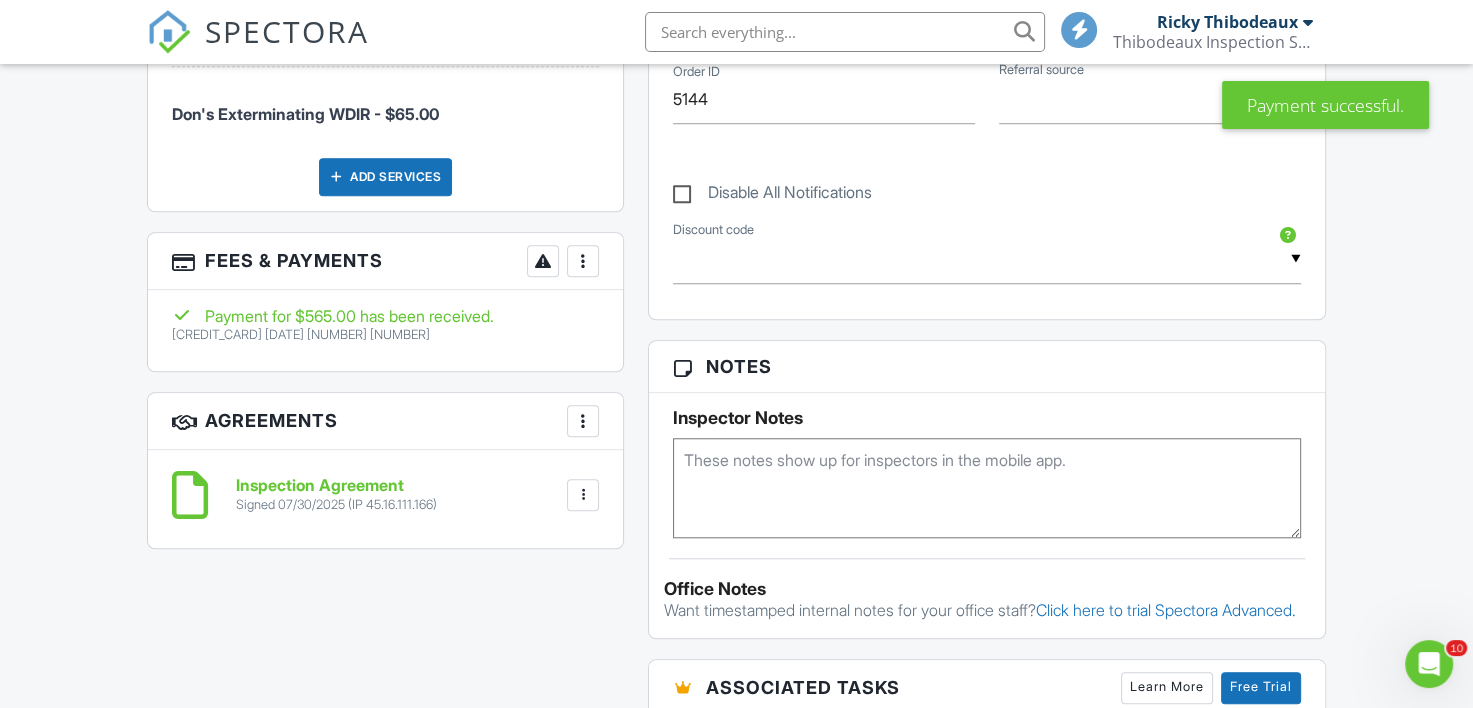 click at bounding box center [583, 261] 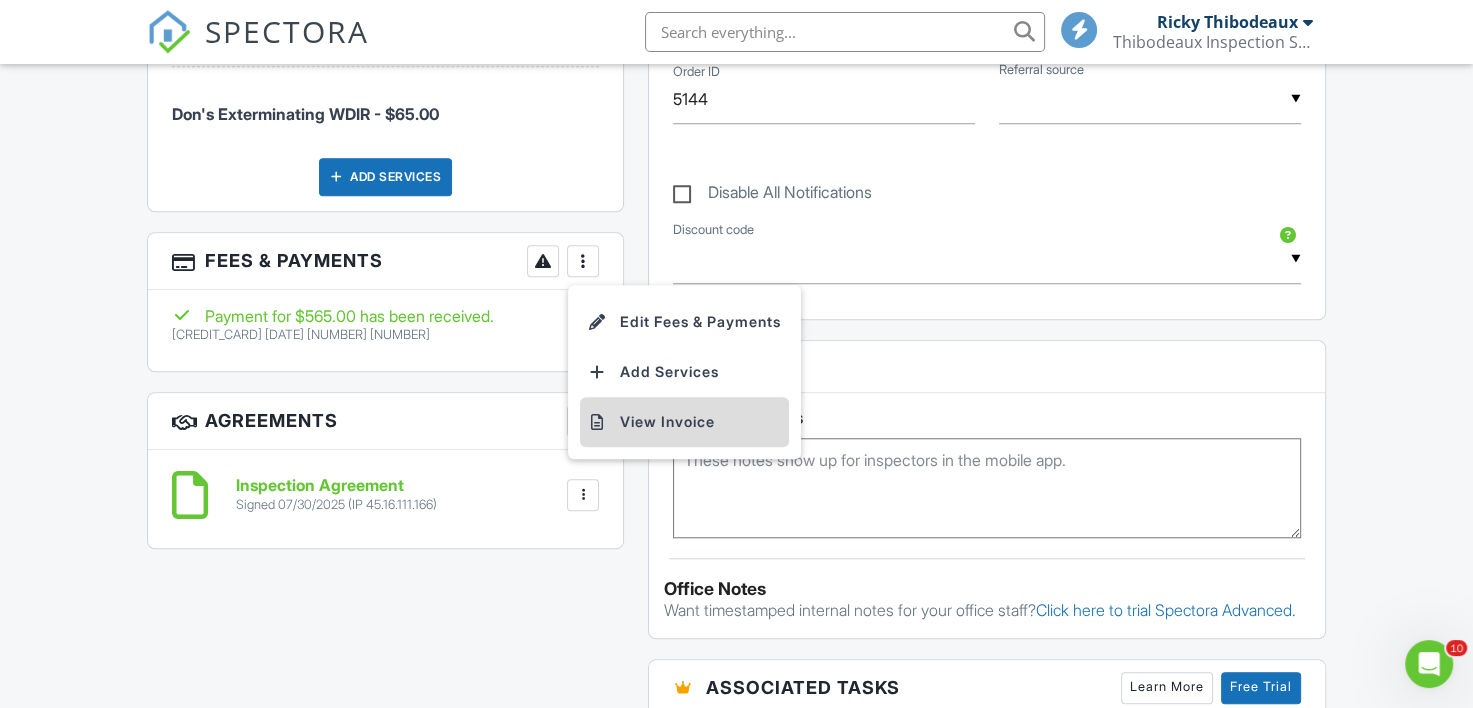 click on "View Invoice" at bounding box center (684, 422) 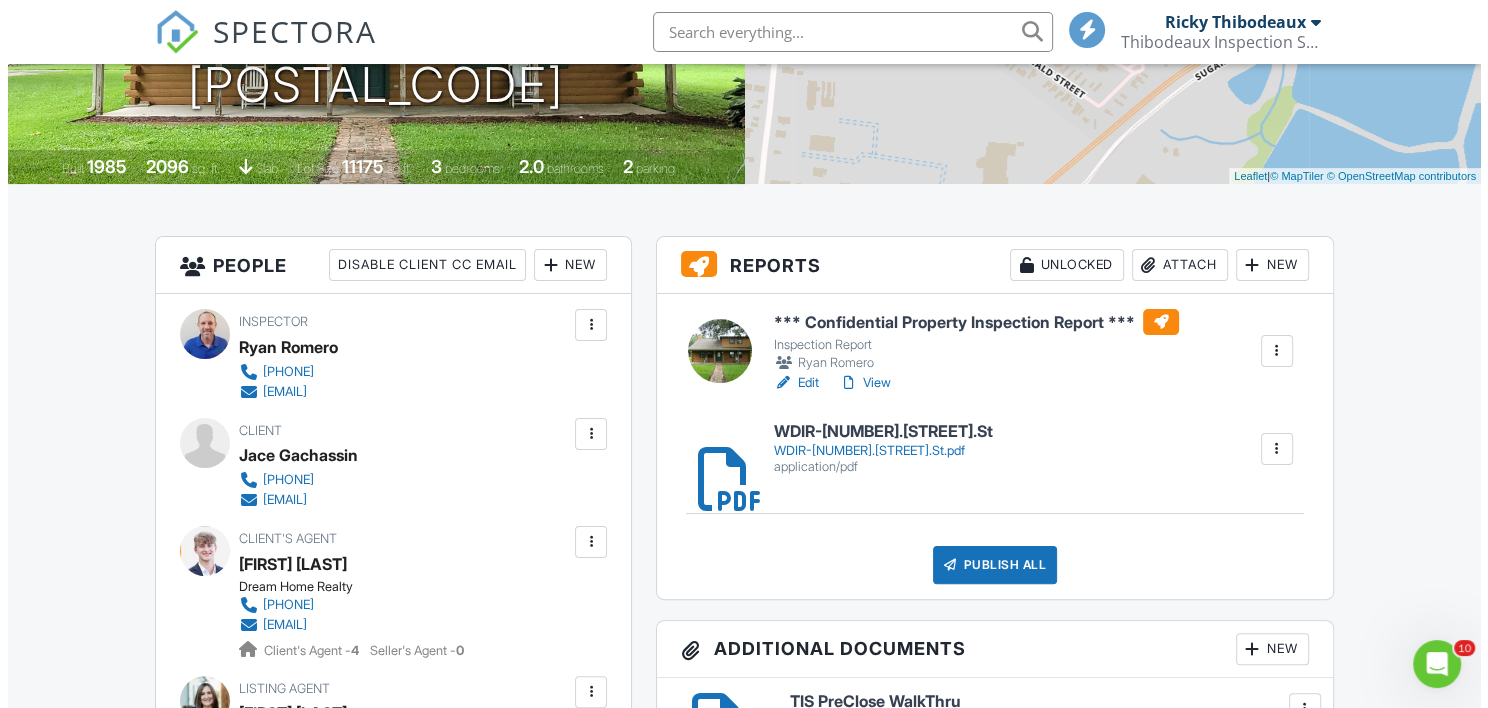 scroll, scrollTop: 400, scrollLeft: 0, axis: vertical 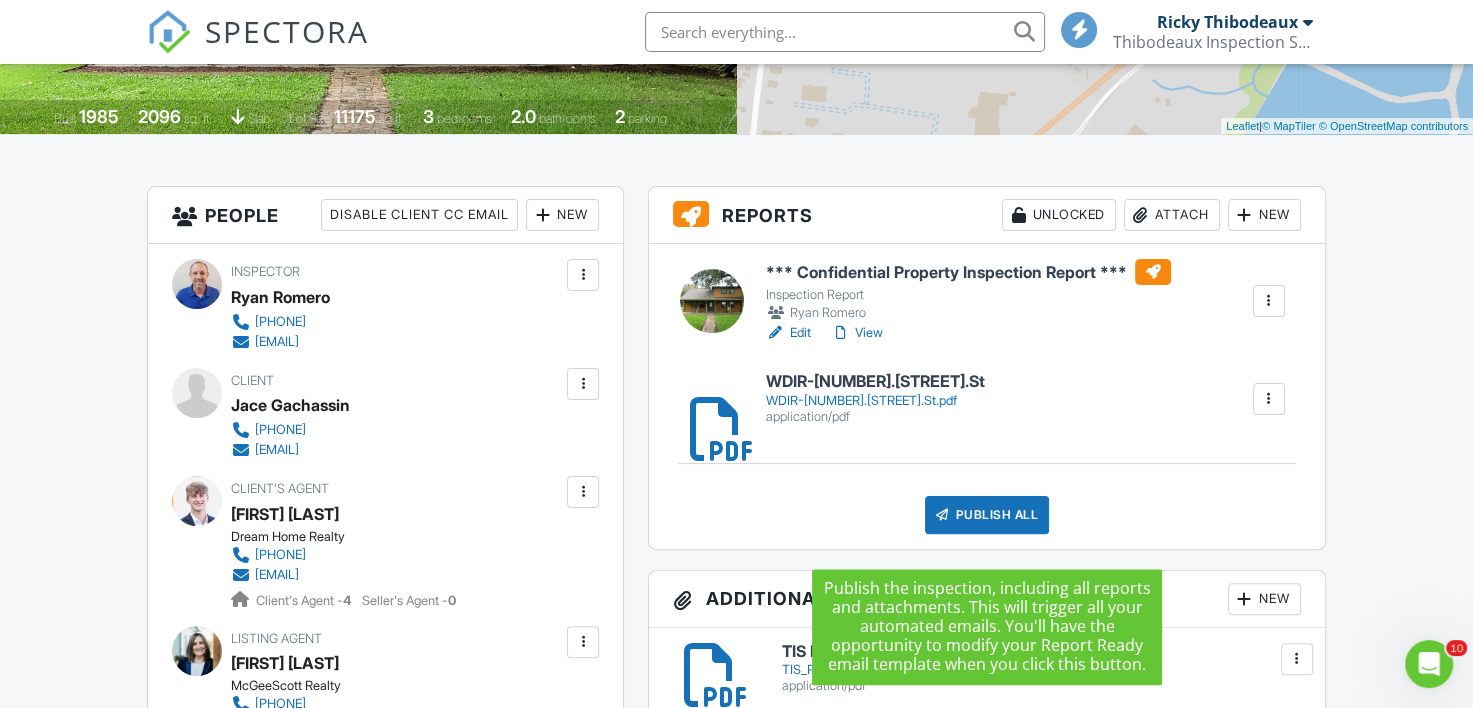 click on "Publish All" at bounding box center [987, 515] 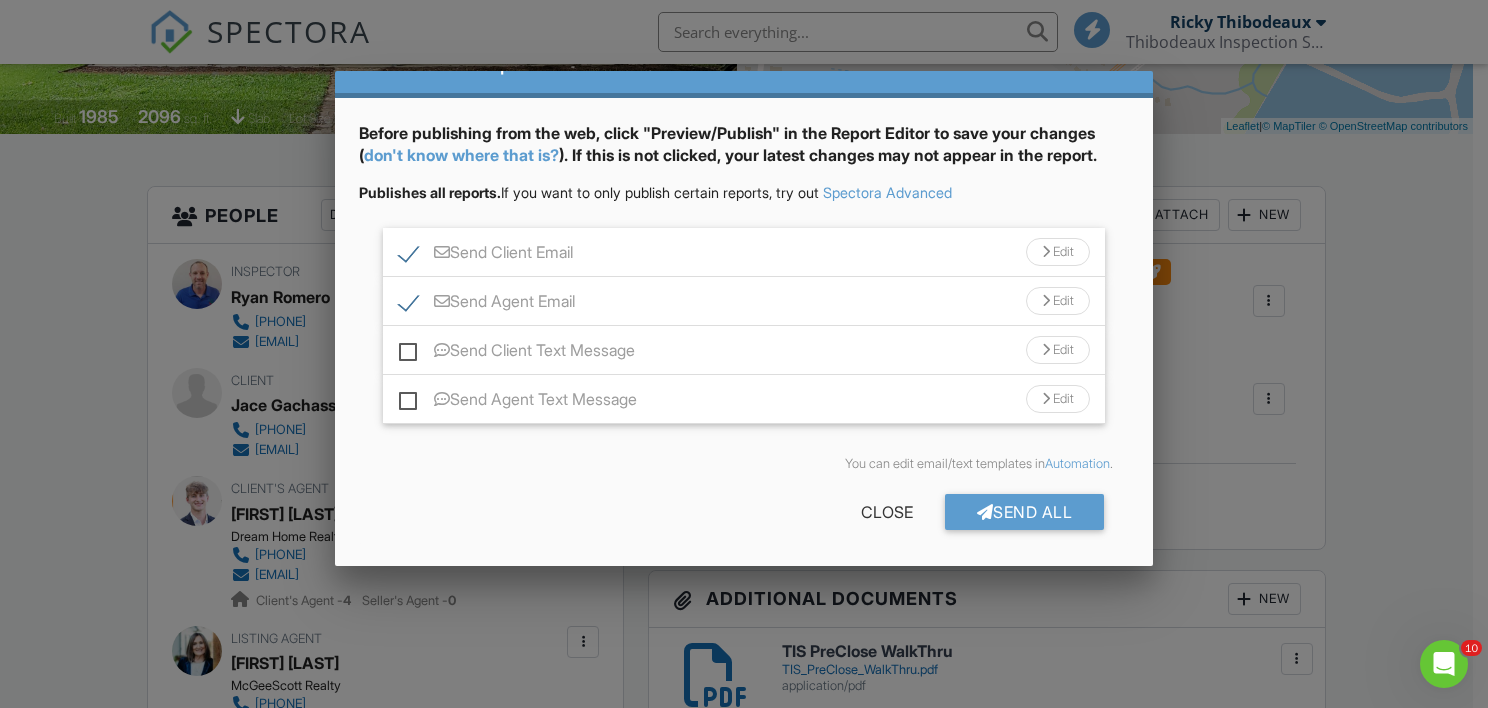 scroll, scrollTop: 72, scrollLeft: 0, axis: vertical 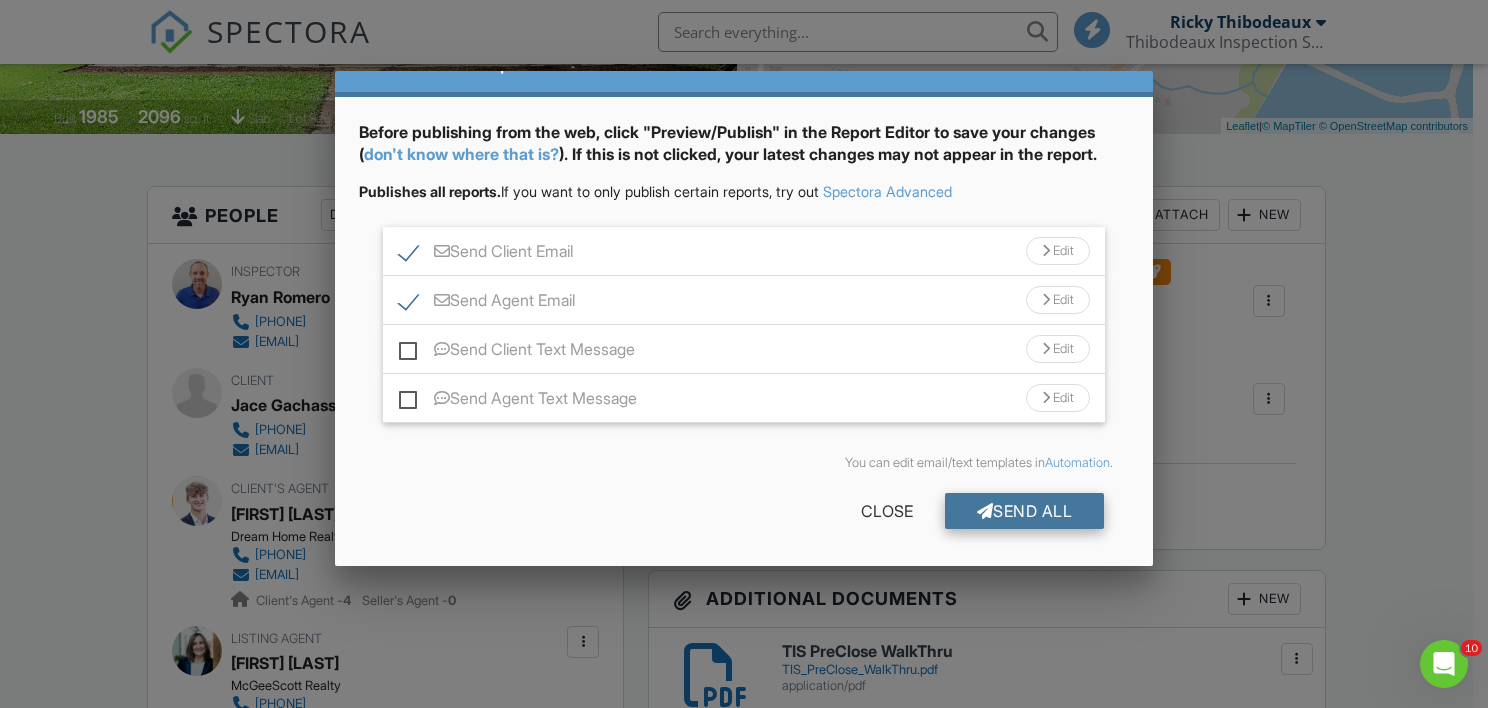 click on "Send All" at bounding box center [1025, 511] 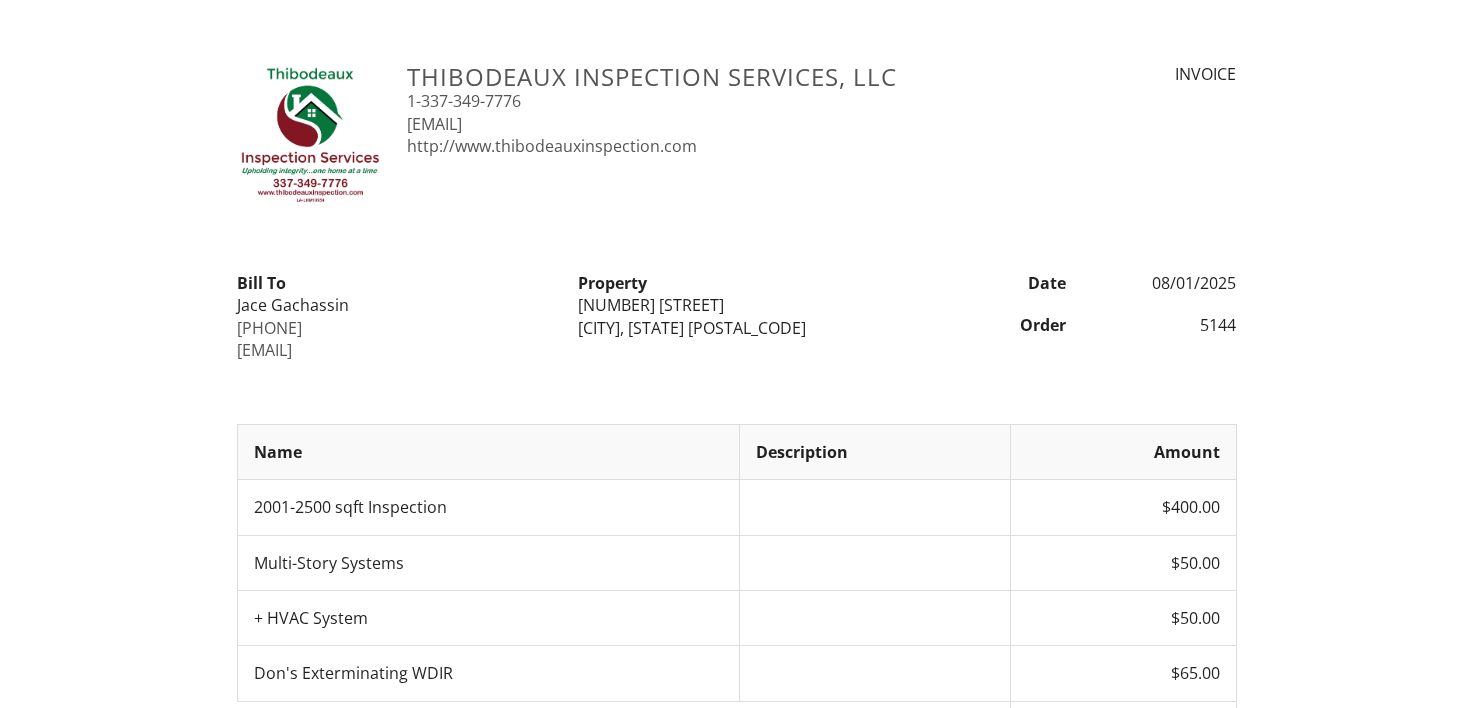 scroll, scrollTop: 0, scrollLeft: 0, axis: both 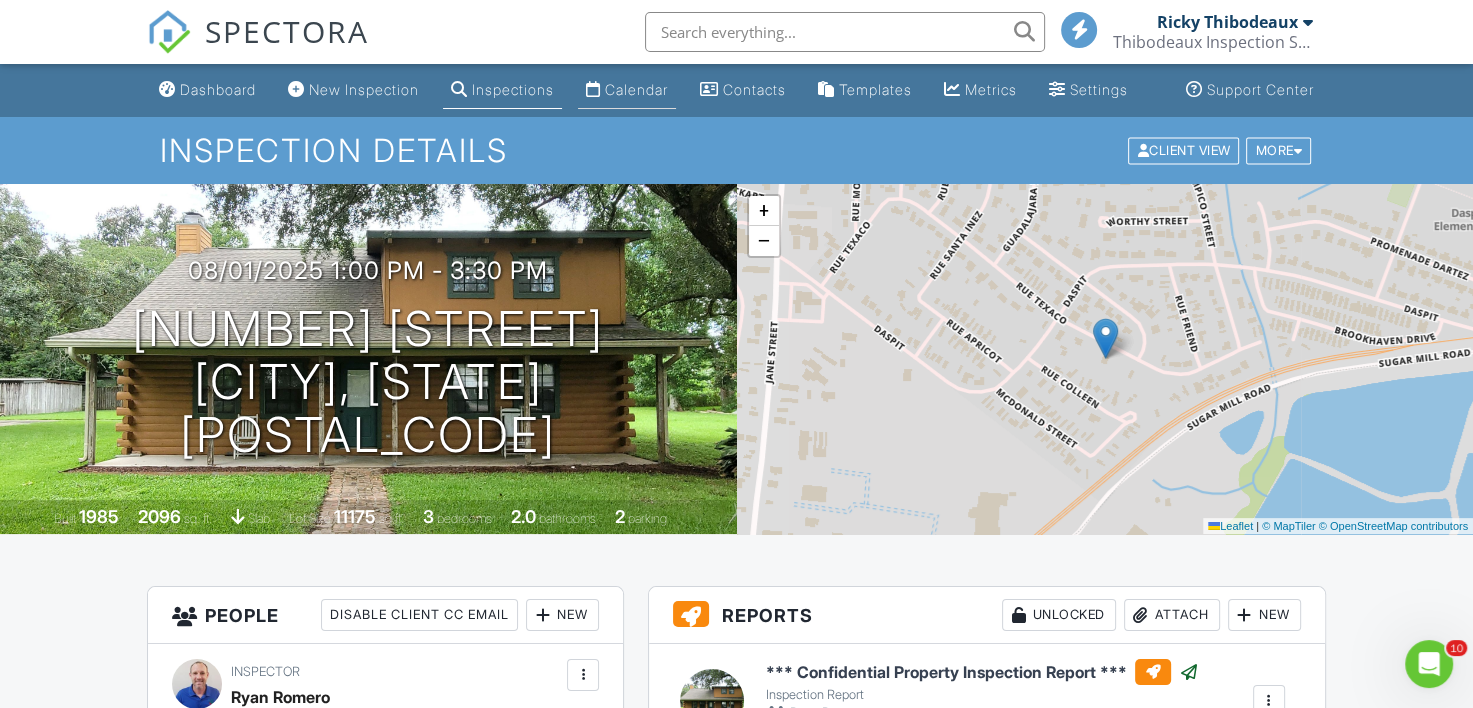 click on "Calendar" at bounding box center (636, 89) 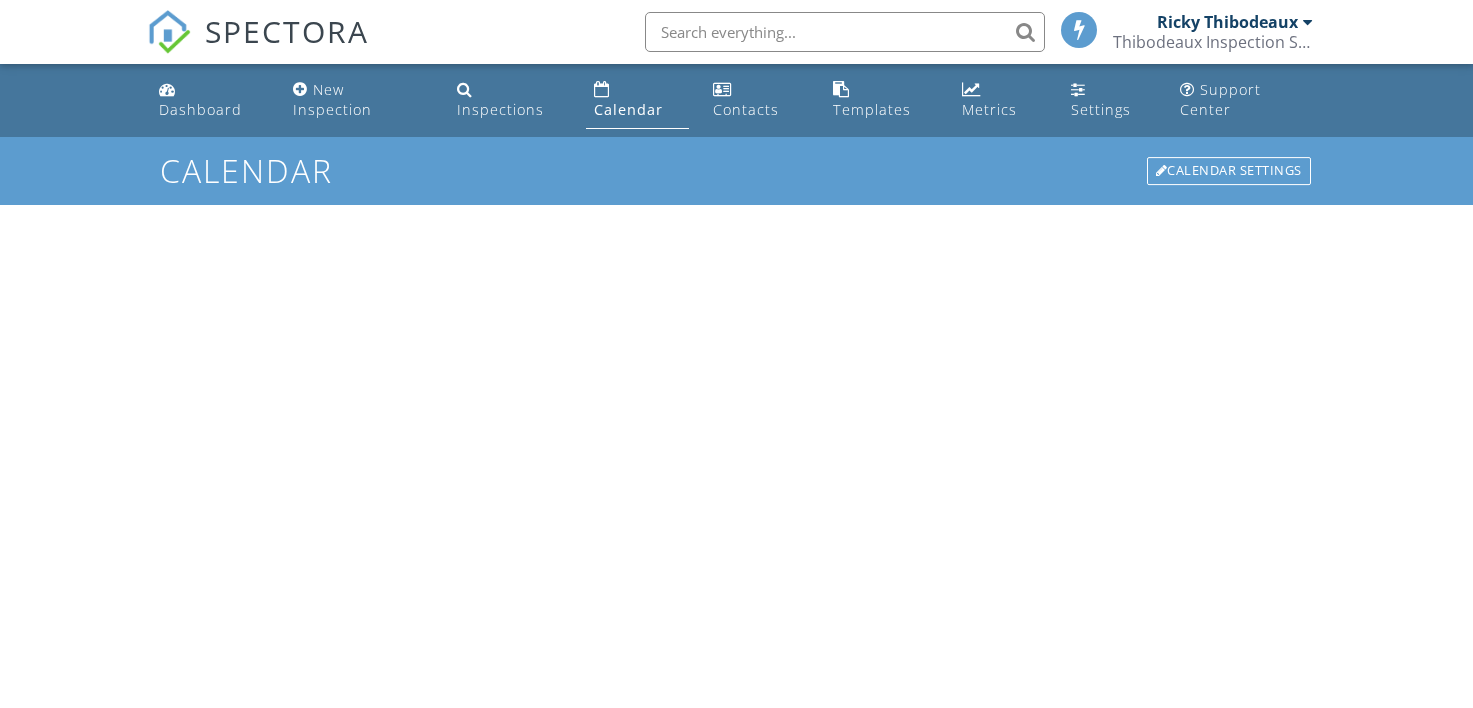 scroll, scrollTop: 0, scrollLeft: 0, axis: both 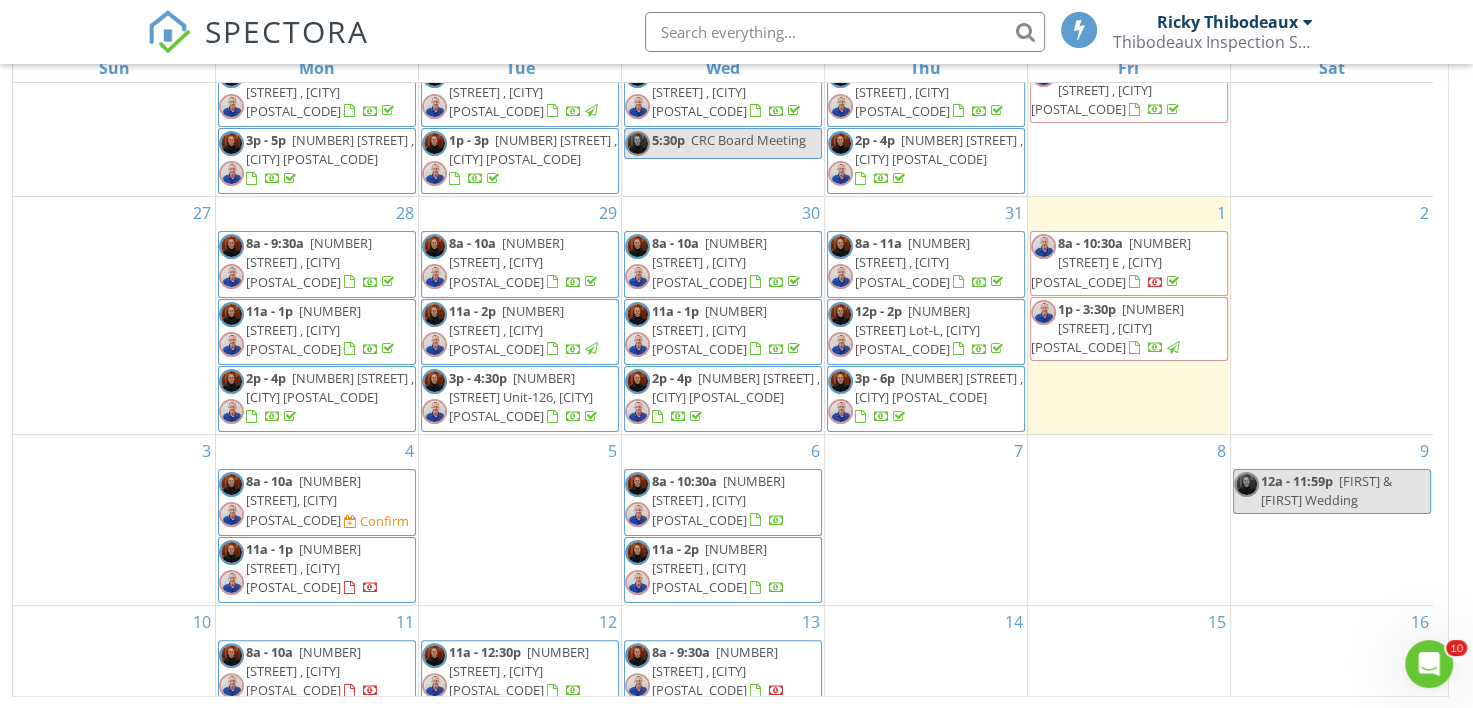 click on "SPECTORA
Ricky Thibodeaux
Thibodeaux Inspection Services, LLC
Role:
Inspector
Dashboard
New Inspection
Inspections
Calendar
Template Editor
Contacts
Automations
Team
Metrics
Payments
Data Exports
Billing
Reporting
Advanced
Settings
What's New
Sign Out" at bounding box center (736, 32) 